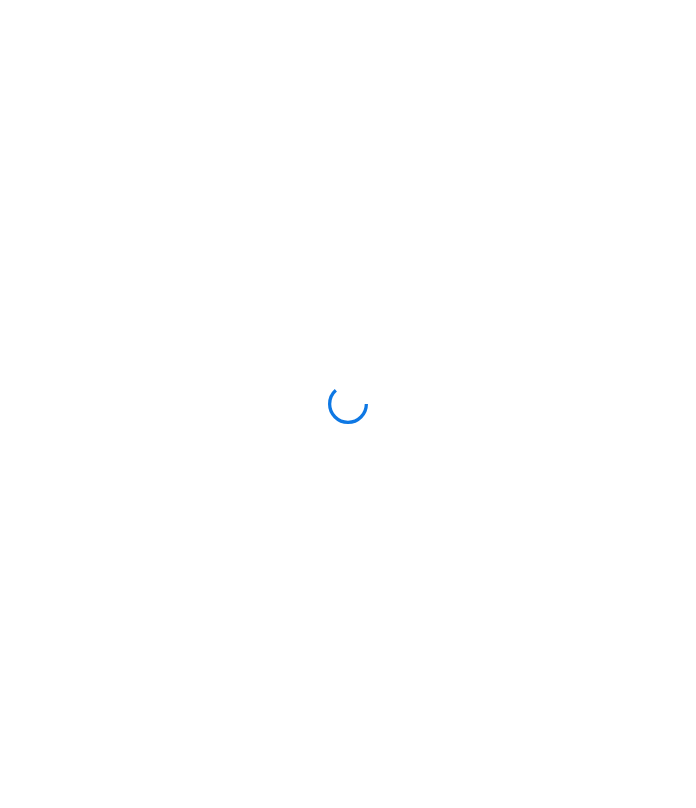 scroll, scrollTop: 0, scrollLeft: 0, axis: both 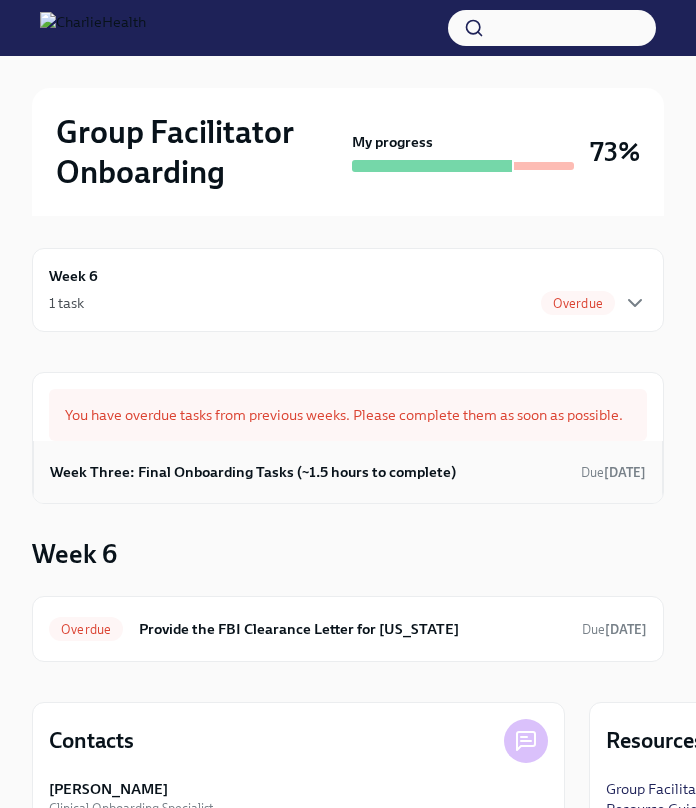 click on "Week Three: Final Onboarding Tasks (~1.5 hours to complete)" at bounding box center (253, 472) 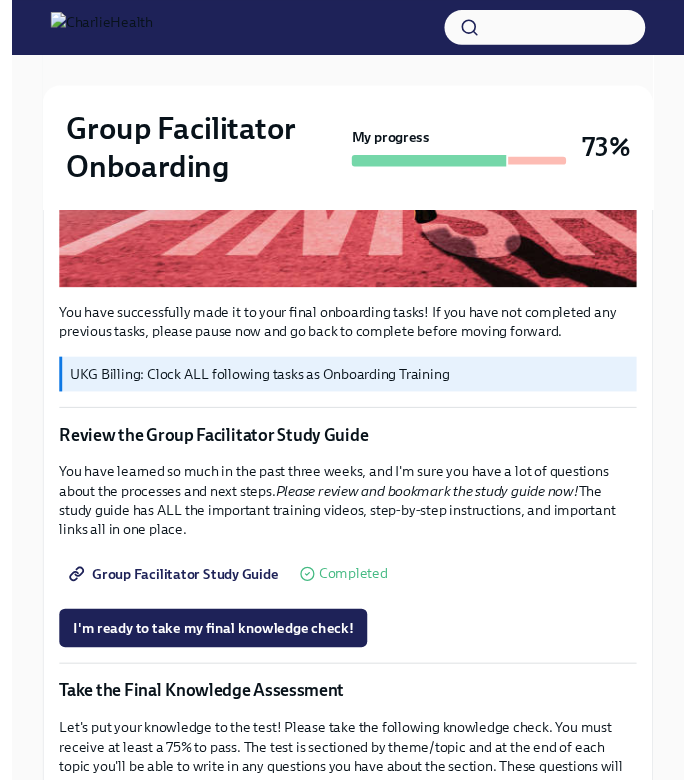 scroll, scrollTop: 749, scrollLeft: 0, axis: vertical 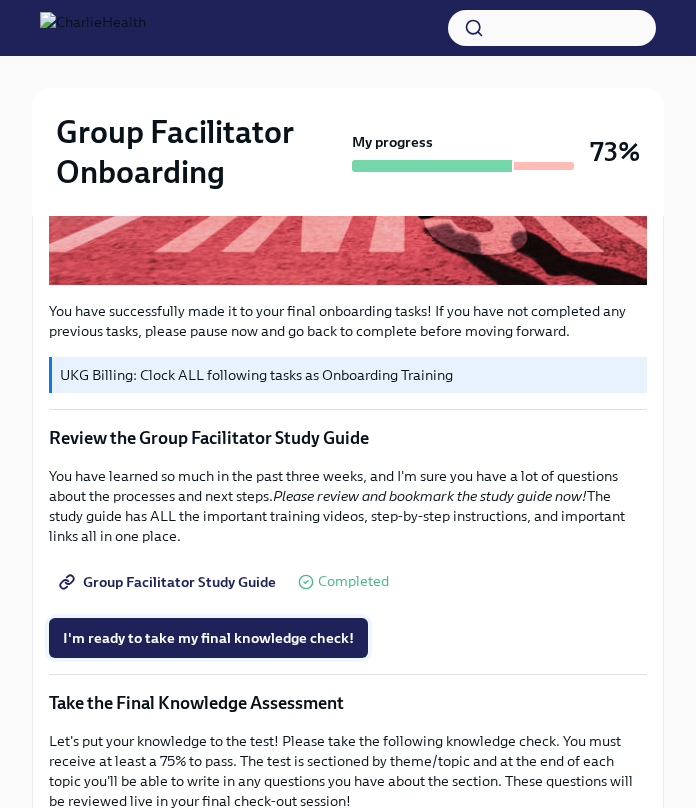 click on "I'm ready to take my final knowledge check!" at bounding box center (208, 638) 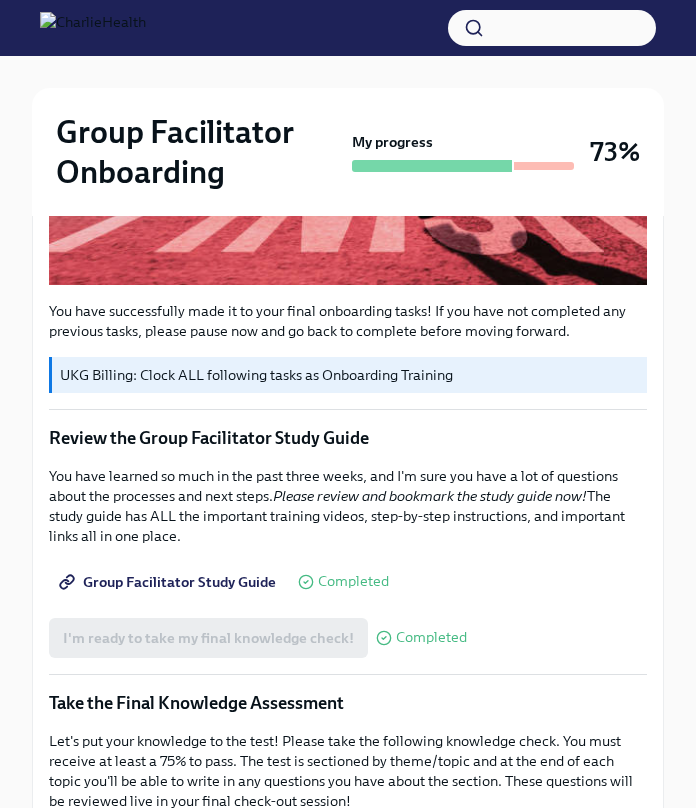 click on "Group Facilitator Study Guide" at bounding box center [169, 582] 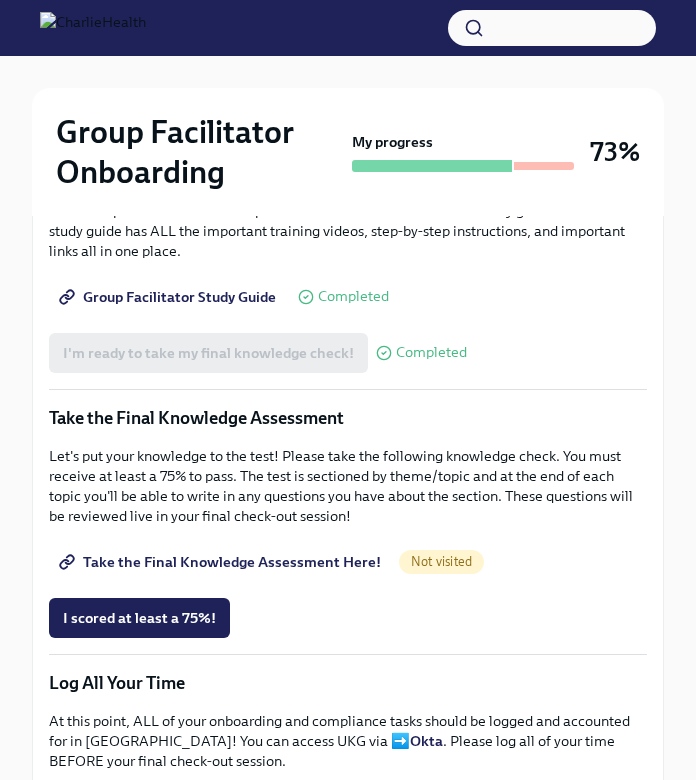 scroll, scrollTop: 1061, scrollLeft: 0, axis: vertical 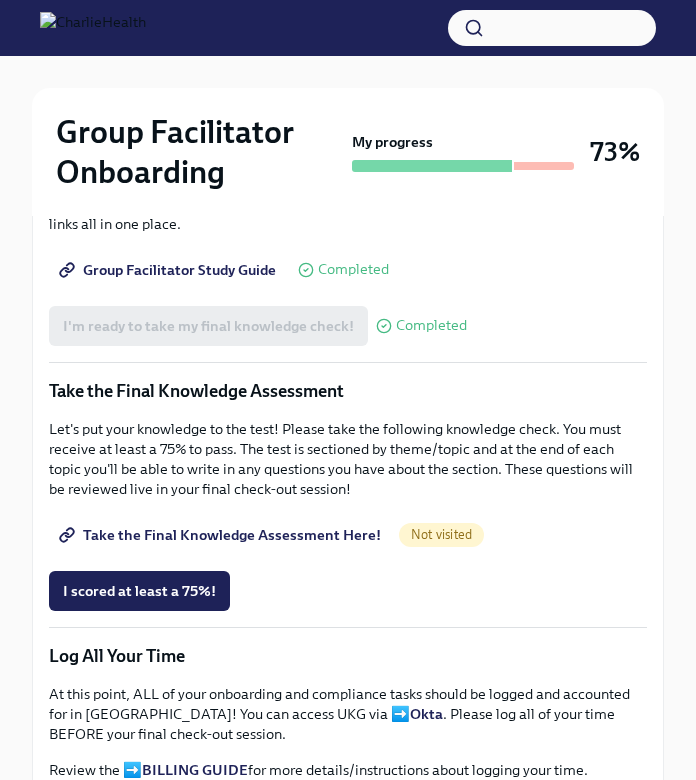 click on "Take the Final Knowledge Assessment Here!" at bounding box center [222, 535] 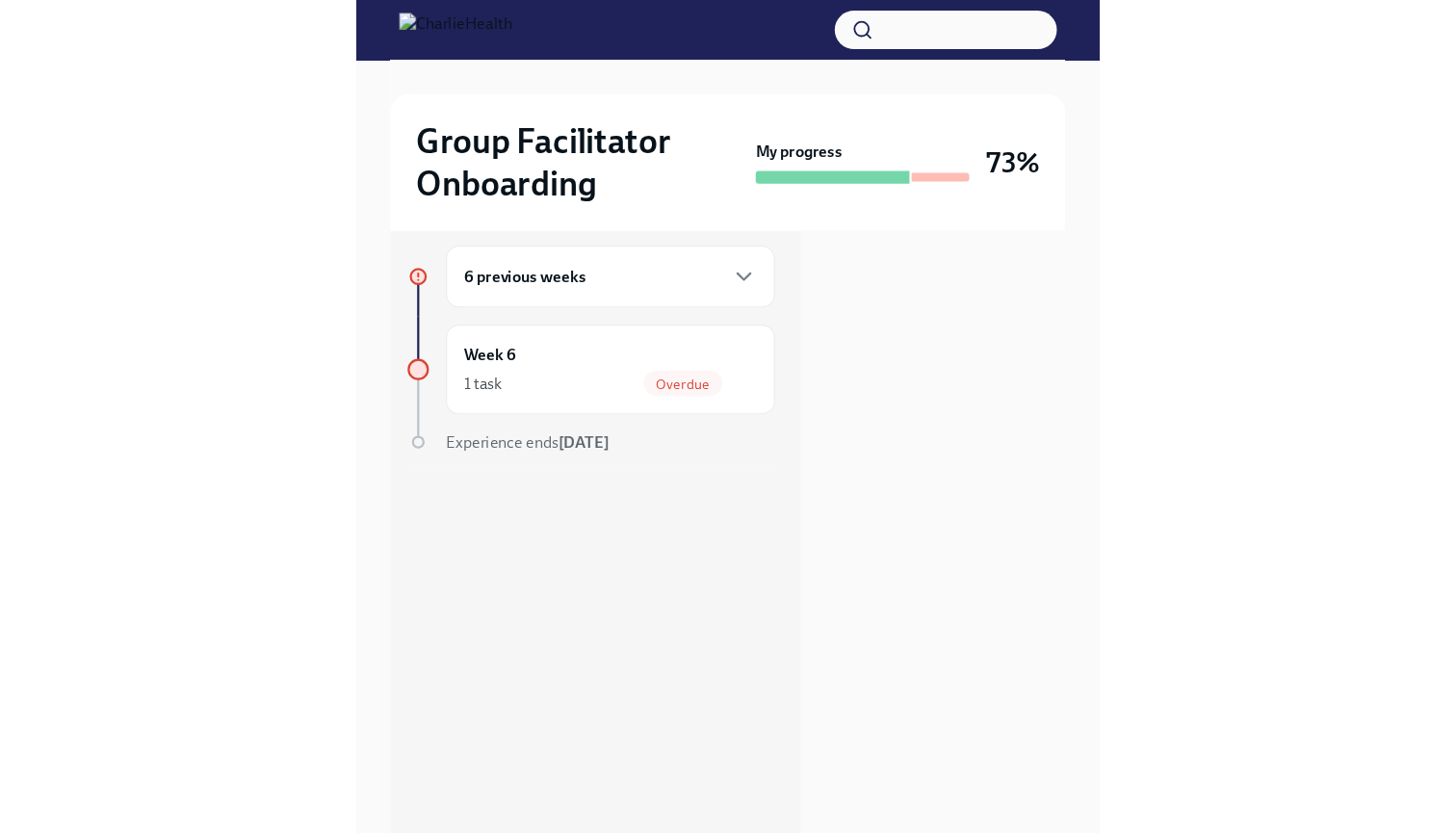 scroll, scrollTop: 0, scrollLeft: 0, axis: both 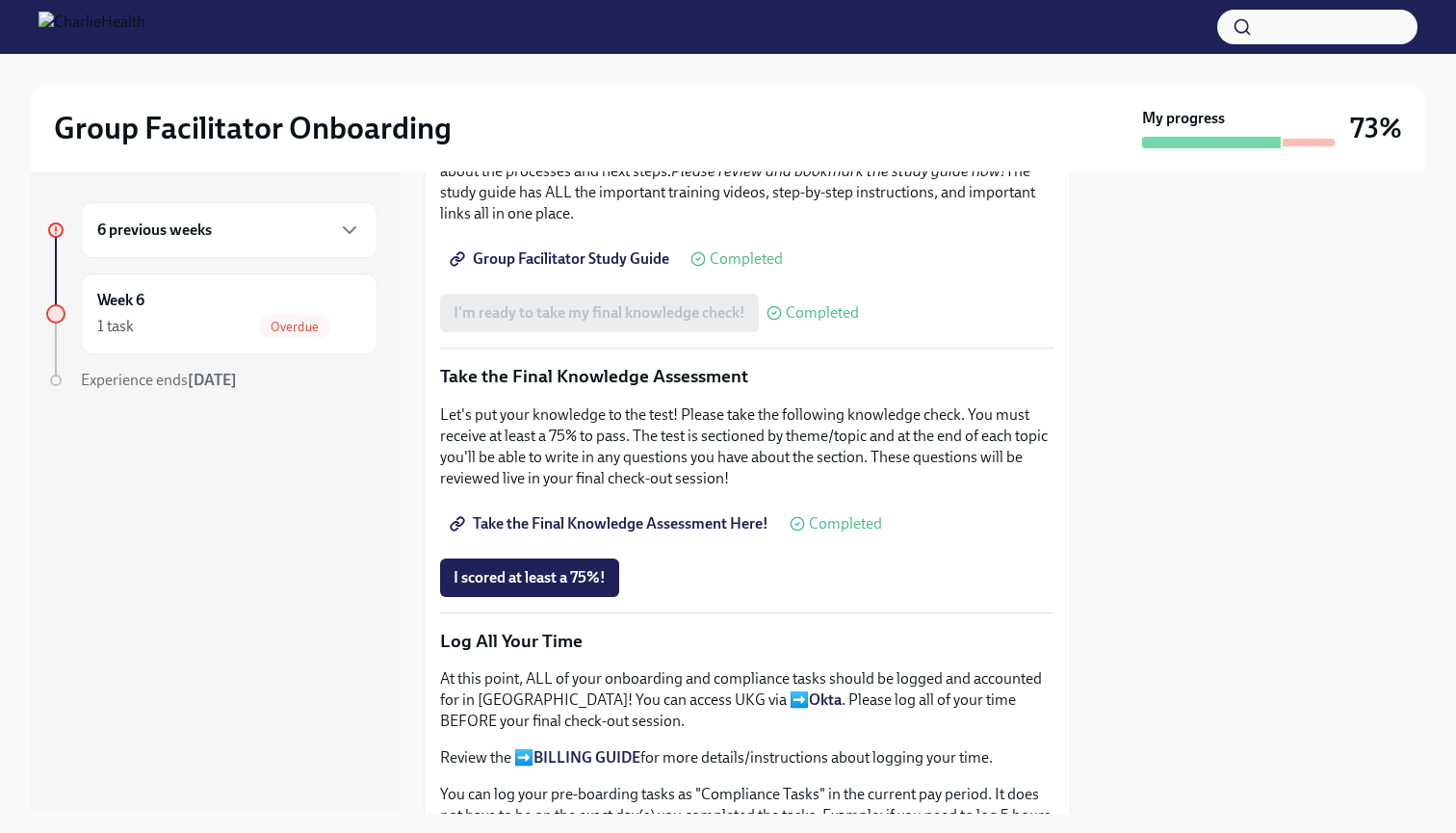 click on "Take the Final Knowledge Assessment Here!" at bounding box center (611, 524) 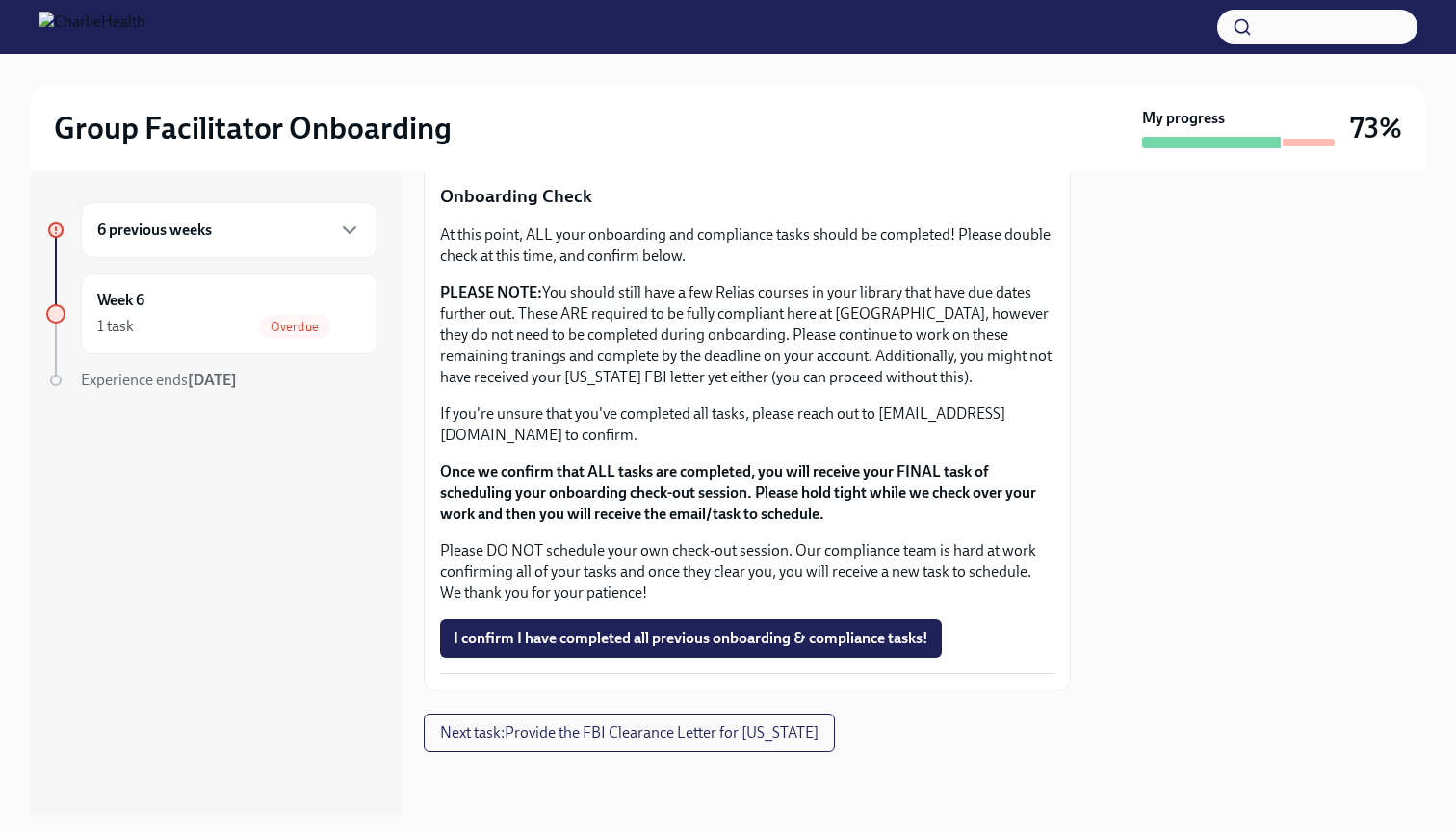 scroll, scrollTop: 1606, scrollLeft: 0, axis: vertical 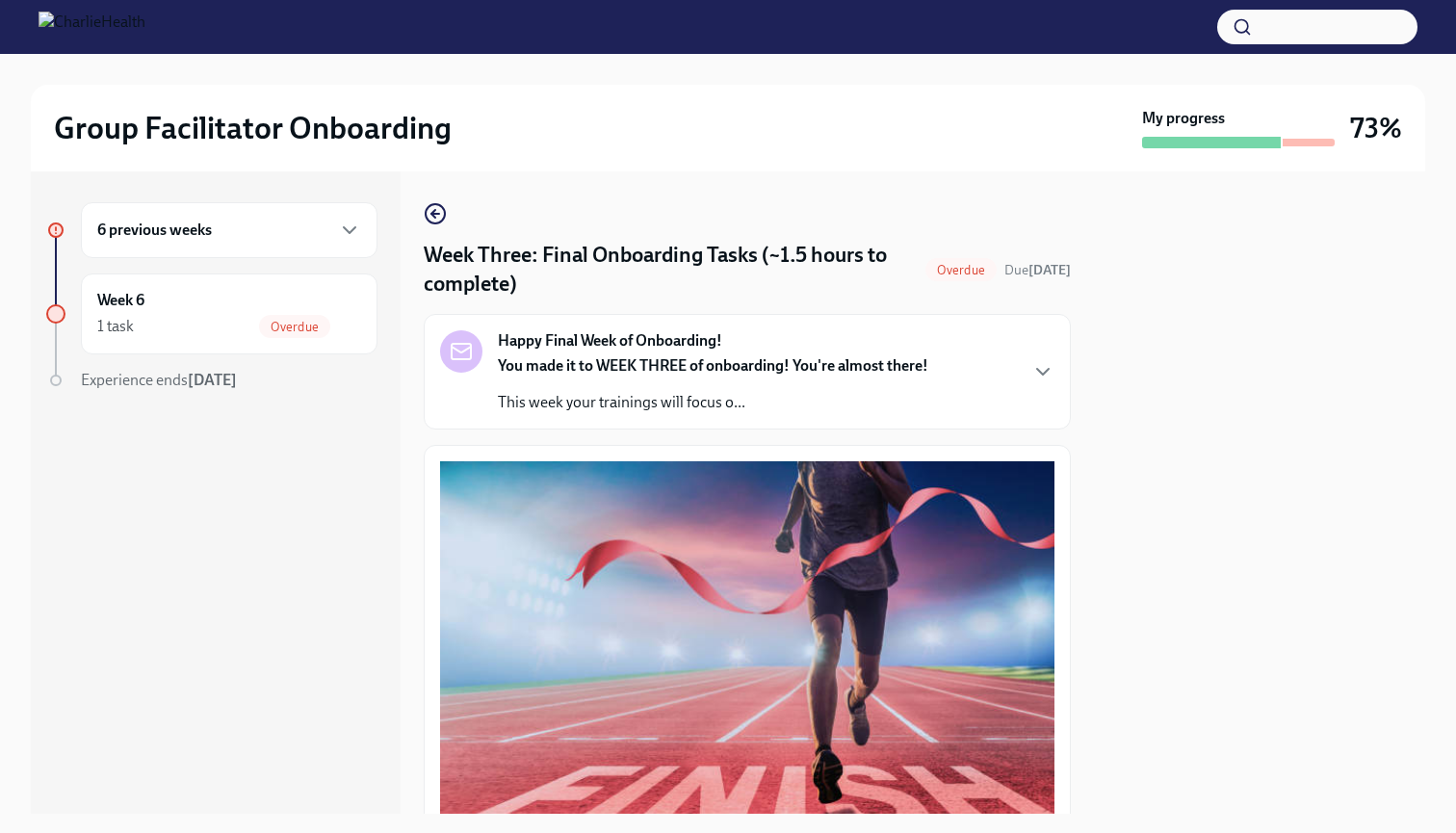 click on "6 previous weeks" at bounding box center [229, 230] 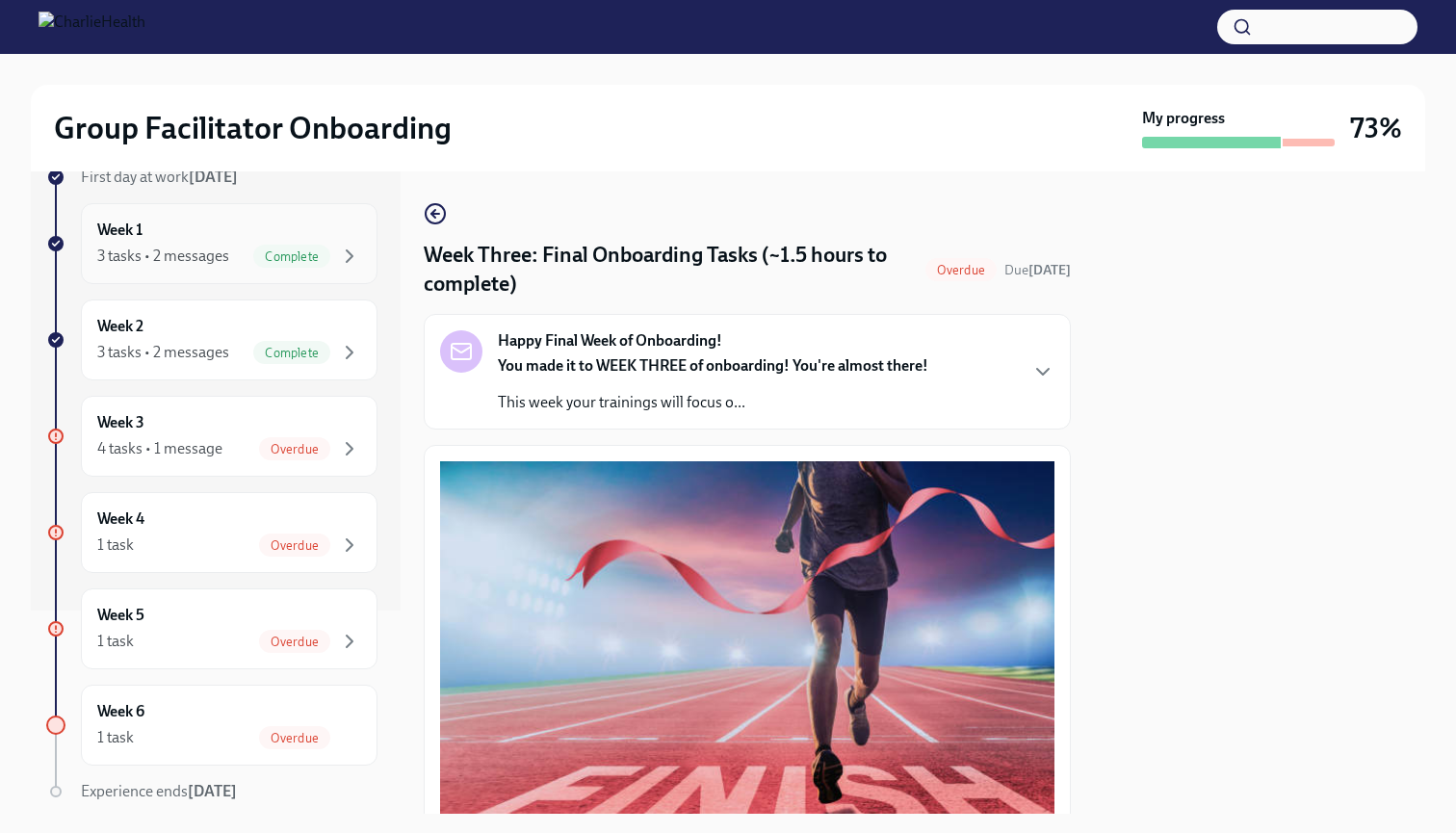 scroll, scrollTop: 277, scrollLeft: 0, axis: vertical 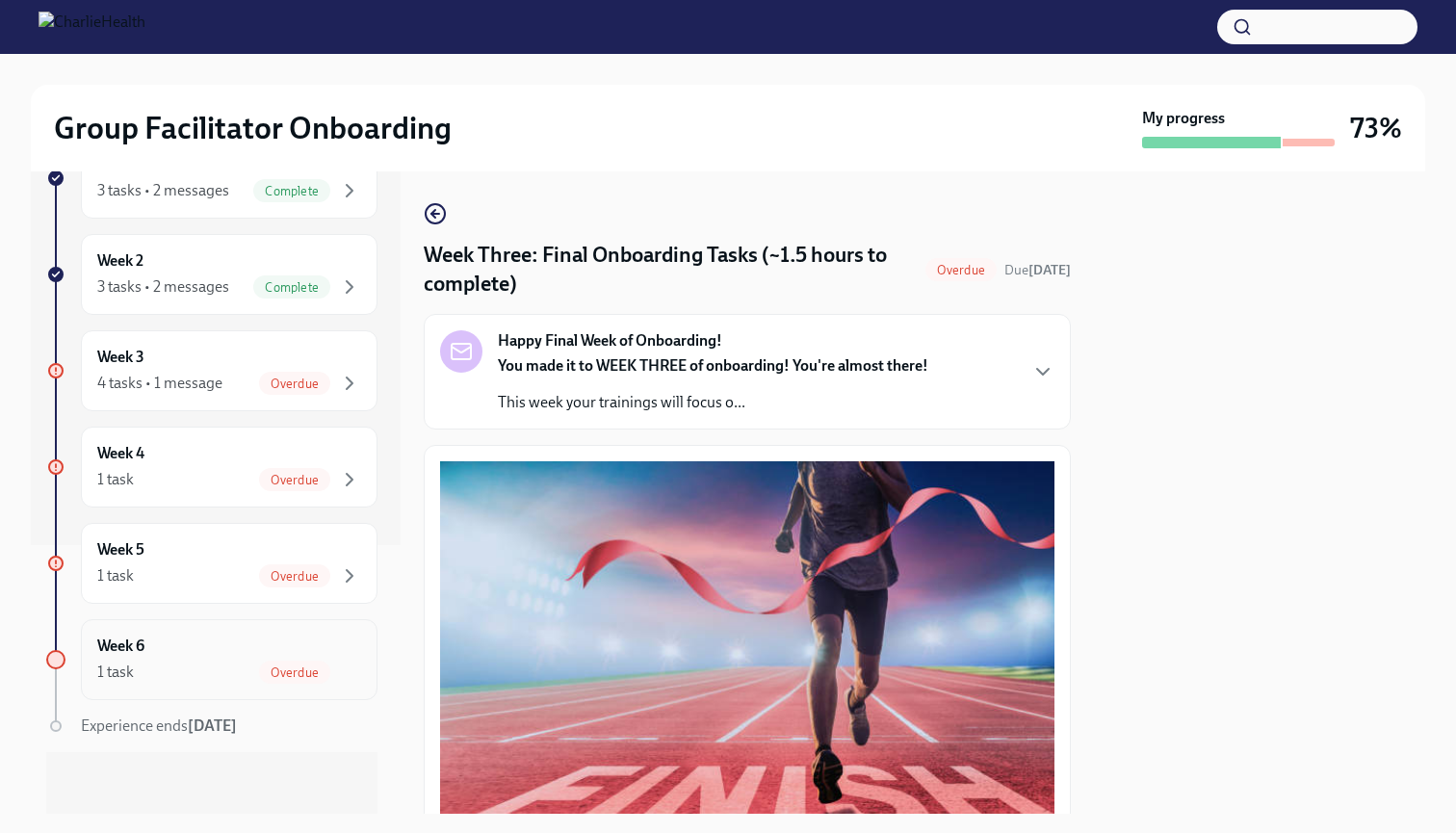 click on "Week 6 1 task Overdue" at bounding box center (229, 660) 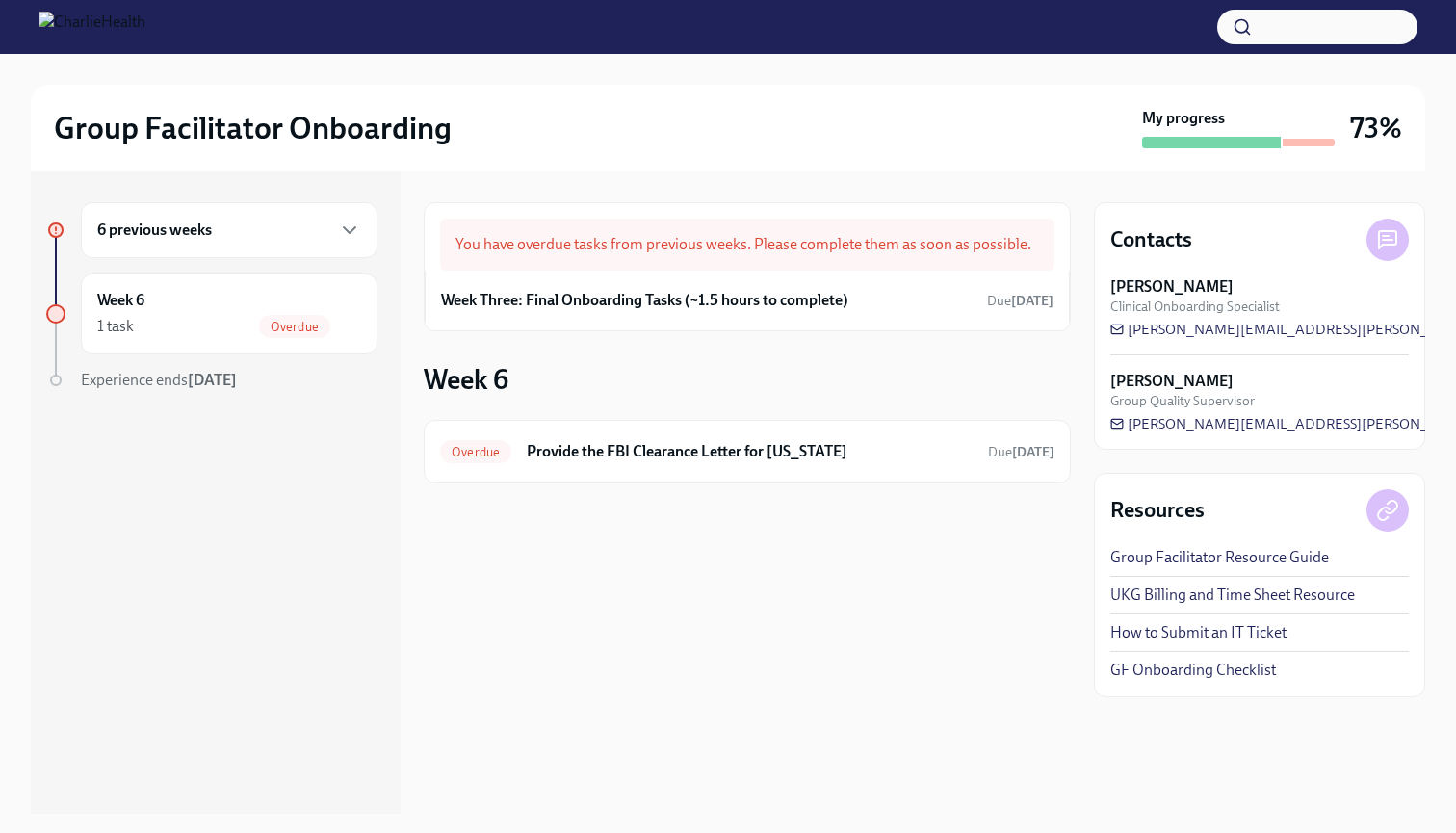scroll, scrollTop: 0, scrollLeft: 0, axis: both 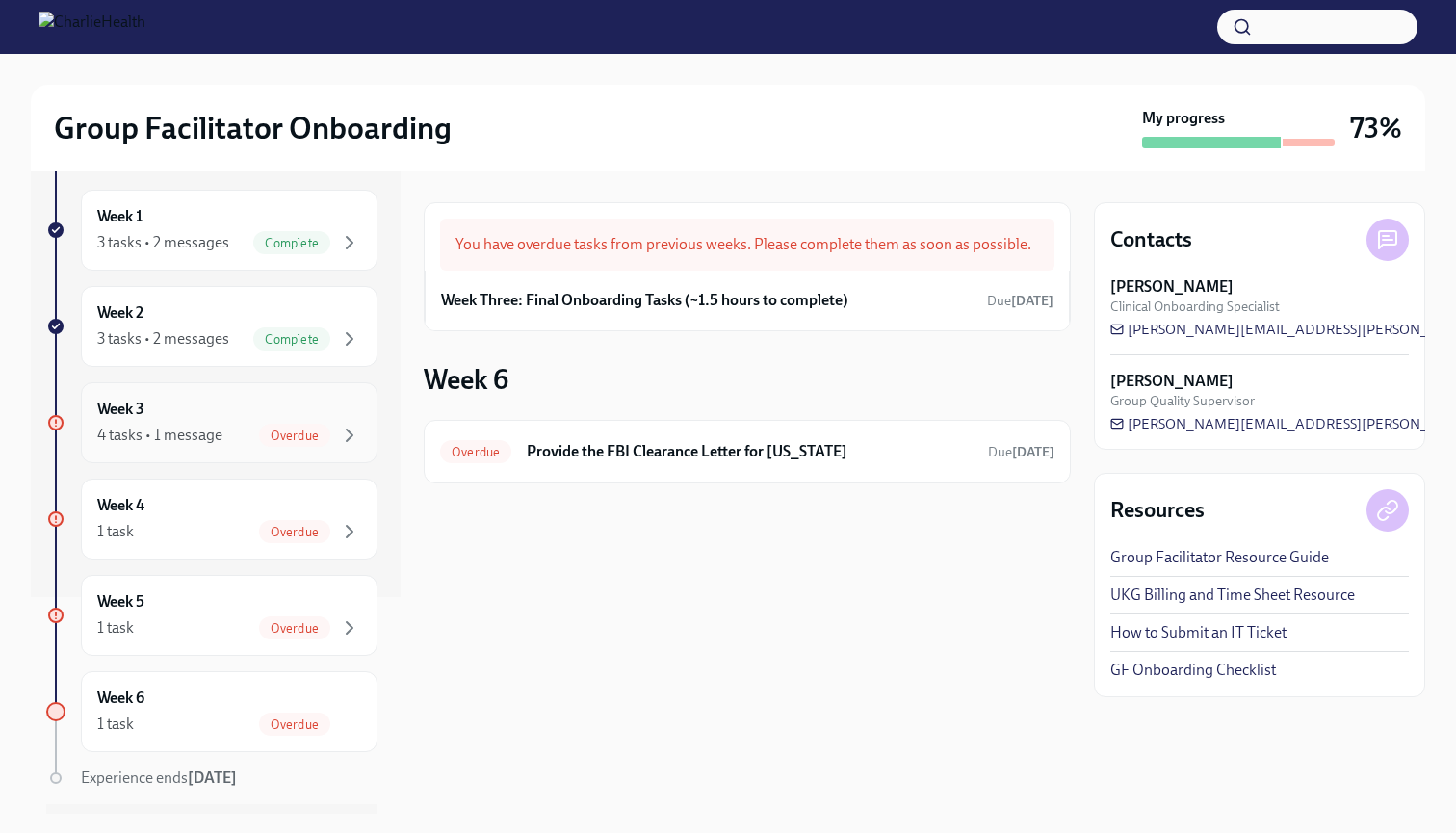 click on "4 tasks • 1 message" at bounding box center [160, 435] 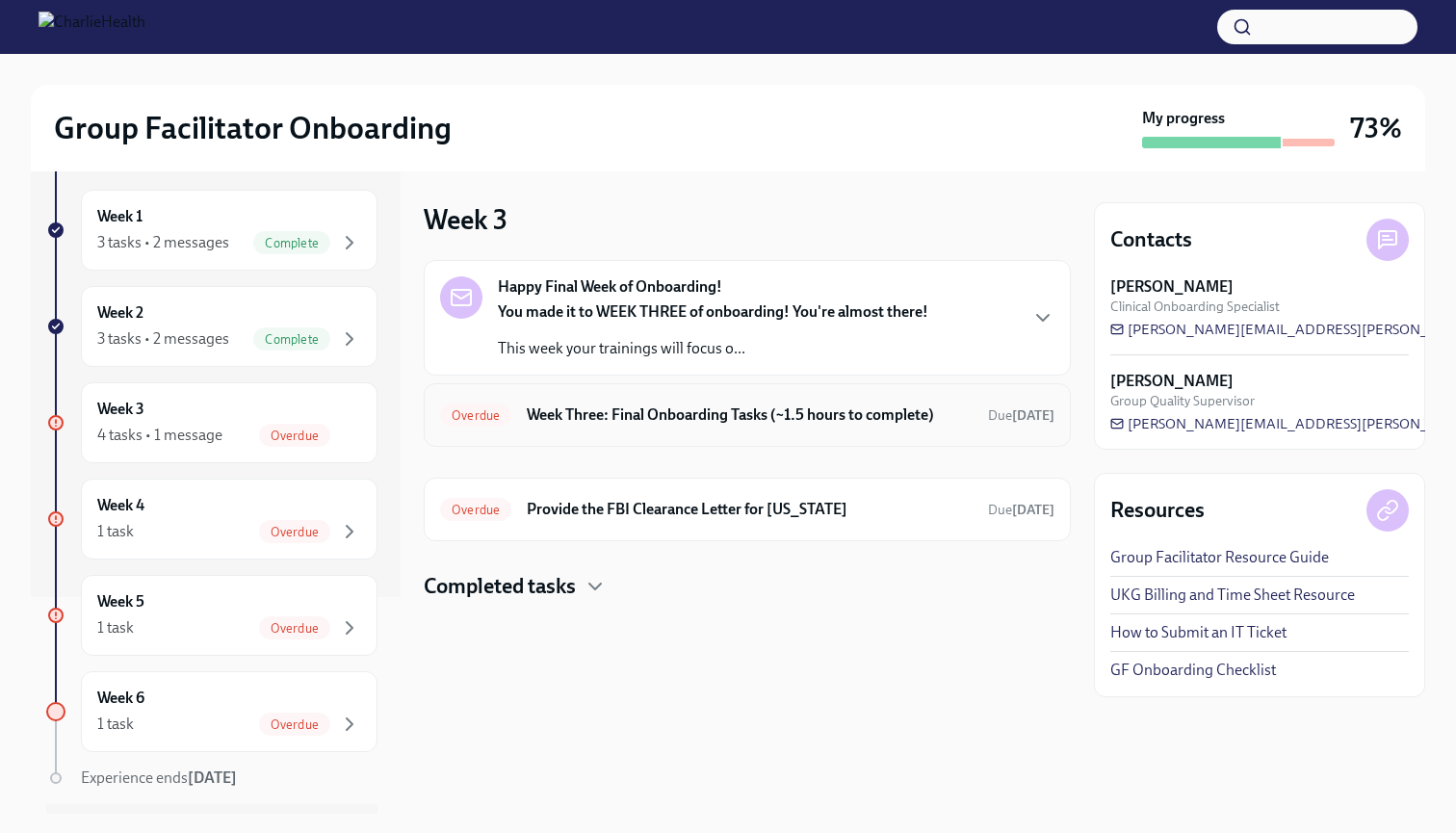 click on "Week Three: Final Onboarding Tasks (~1.5 hours to complete)" at bounding box center (749, 415) 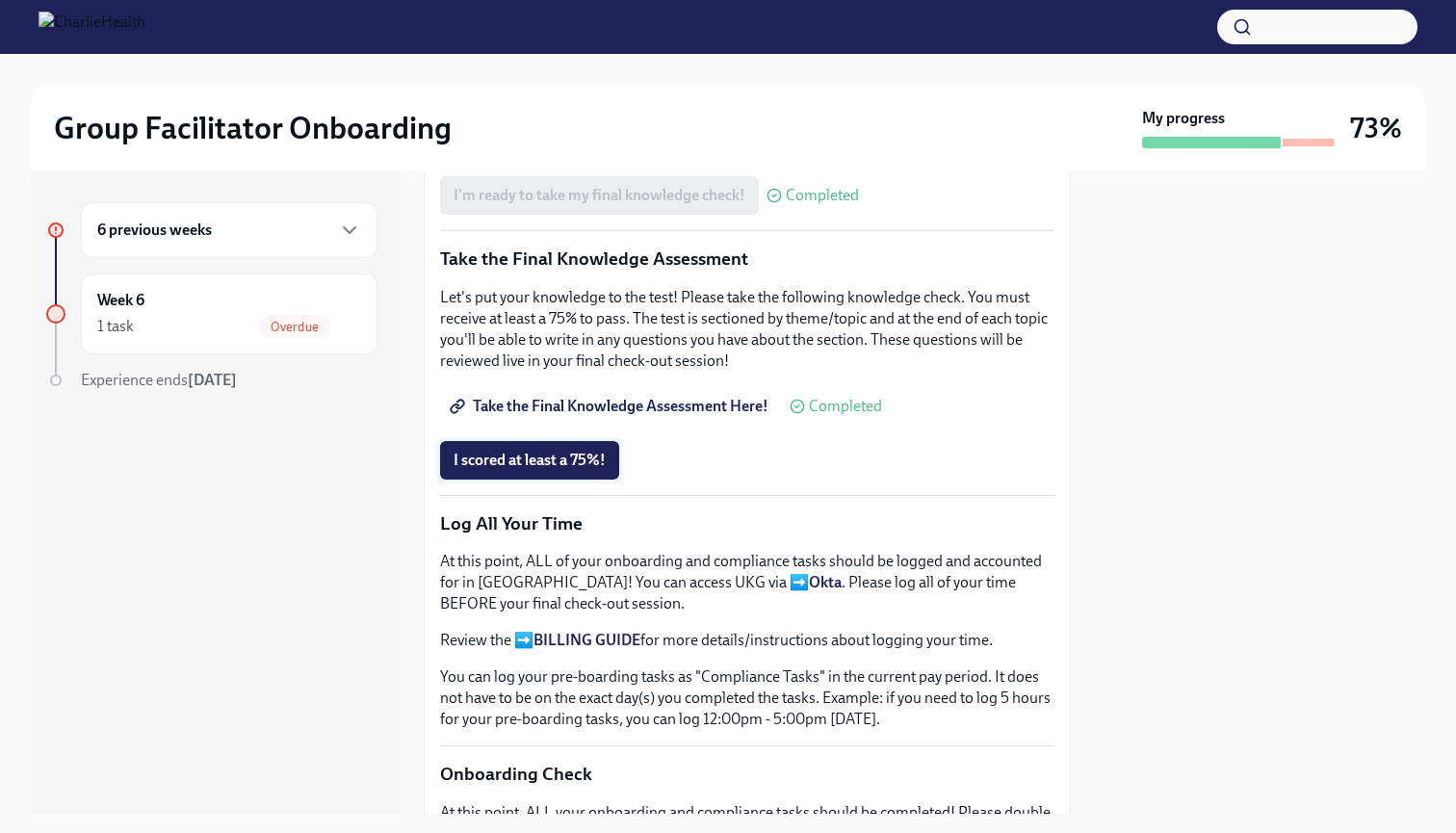 click on "I scored at least a 75%!" at bounding box center (530, 460) 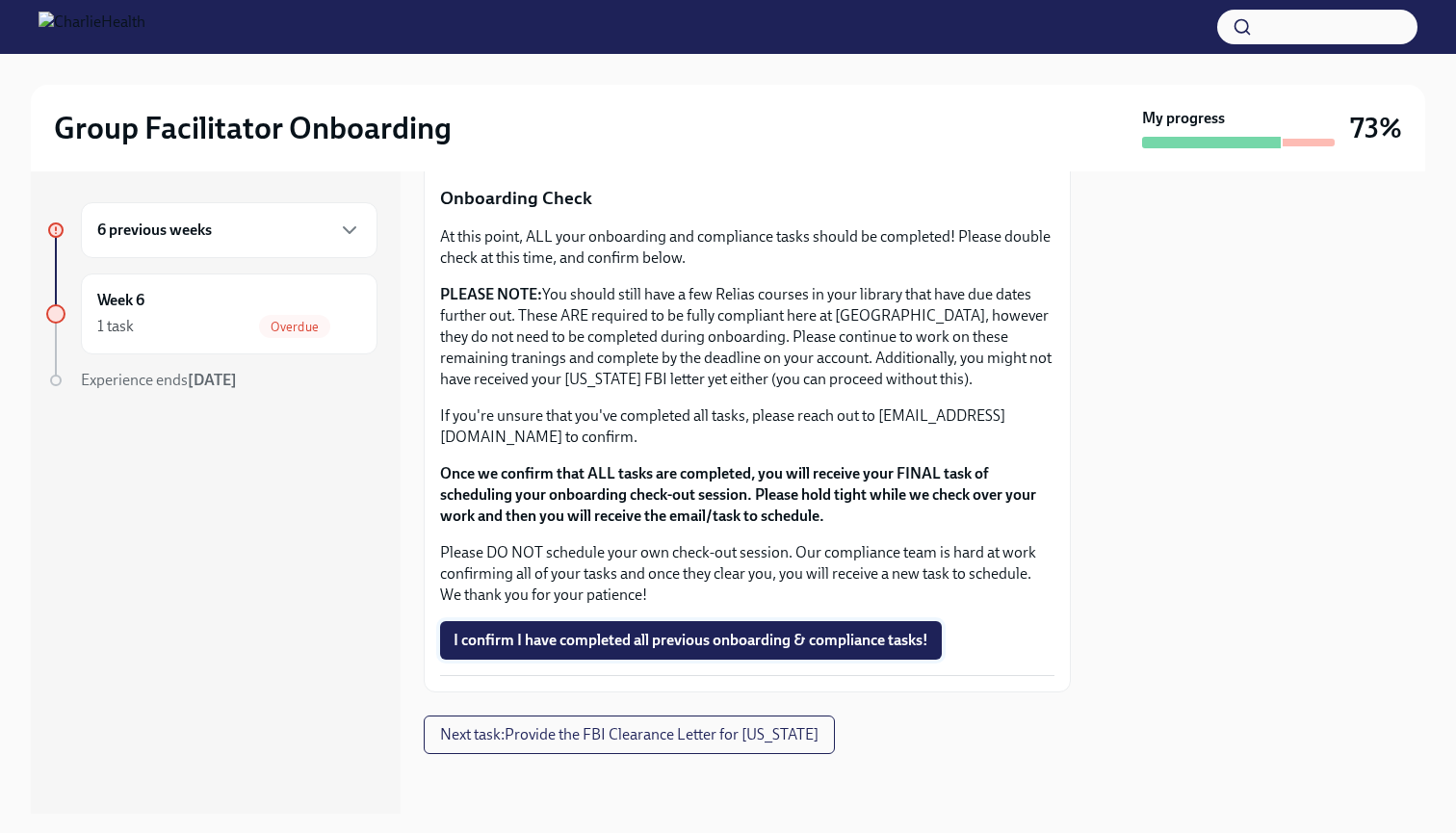 click on "I confirm I have completed all previous onboarding & compliance tasks!" at bounding box center (690, 640) 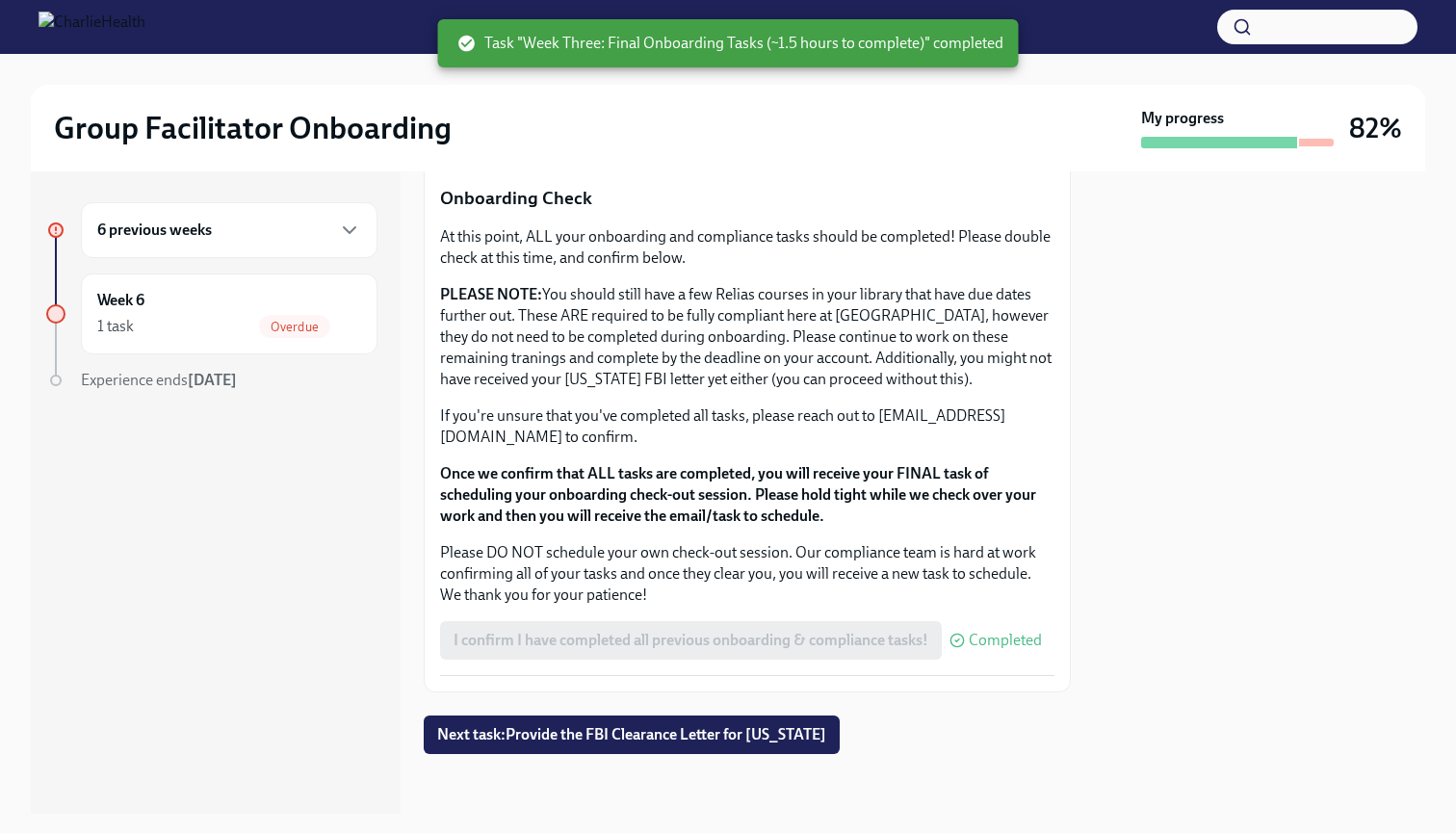click on "6 previous weeks" at bounding box center (229, 230) 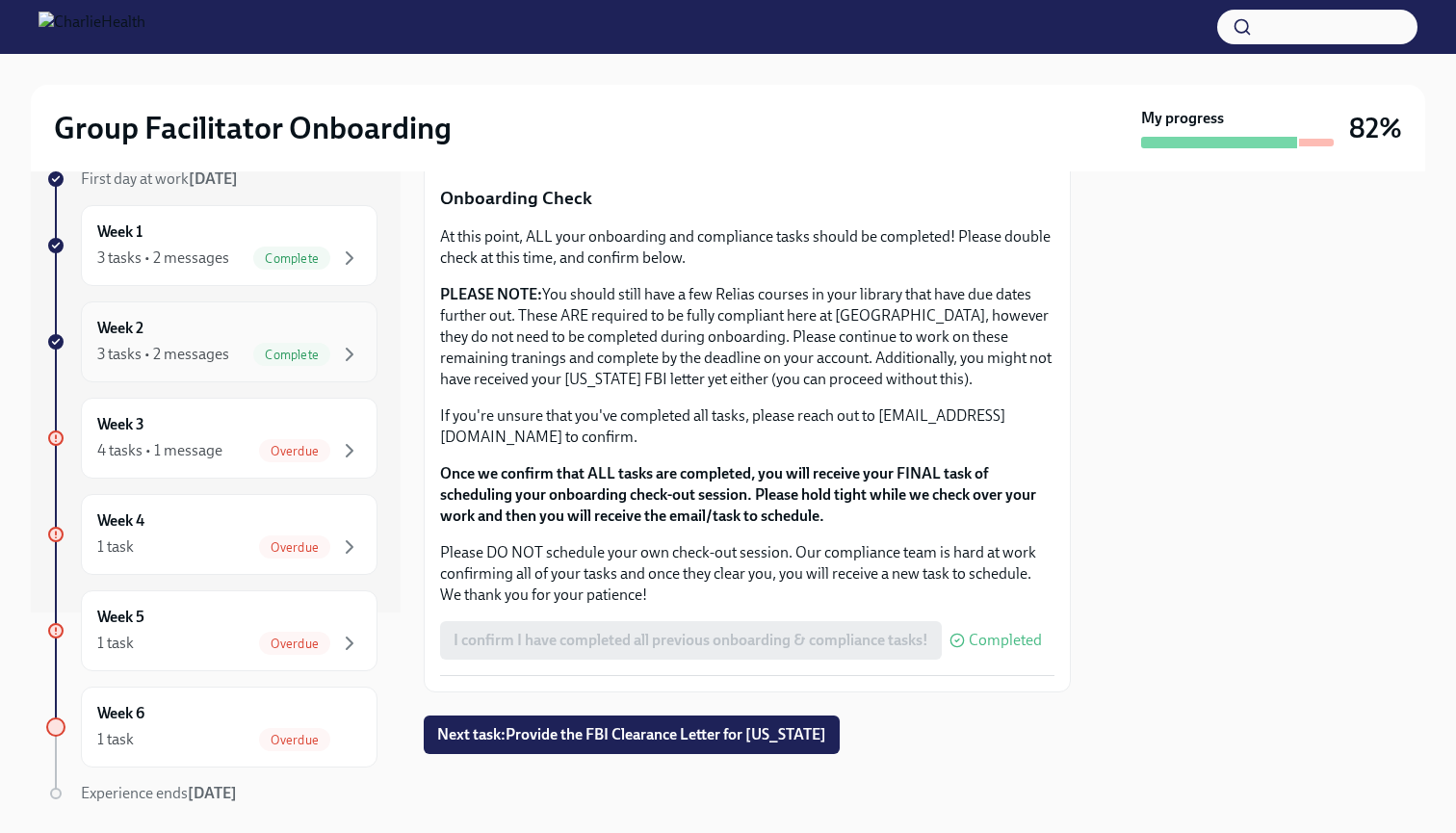 scroll, scrollTop: 205, scrollLeft: 0, axis: vertical 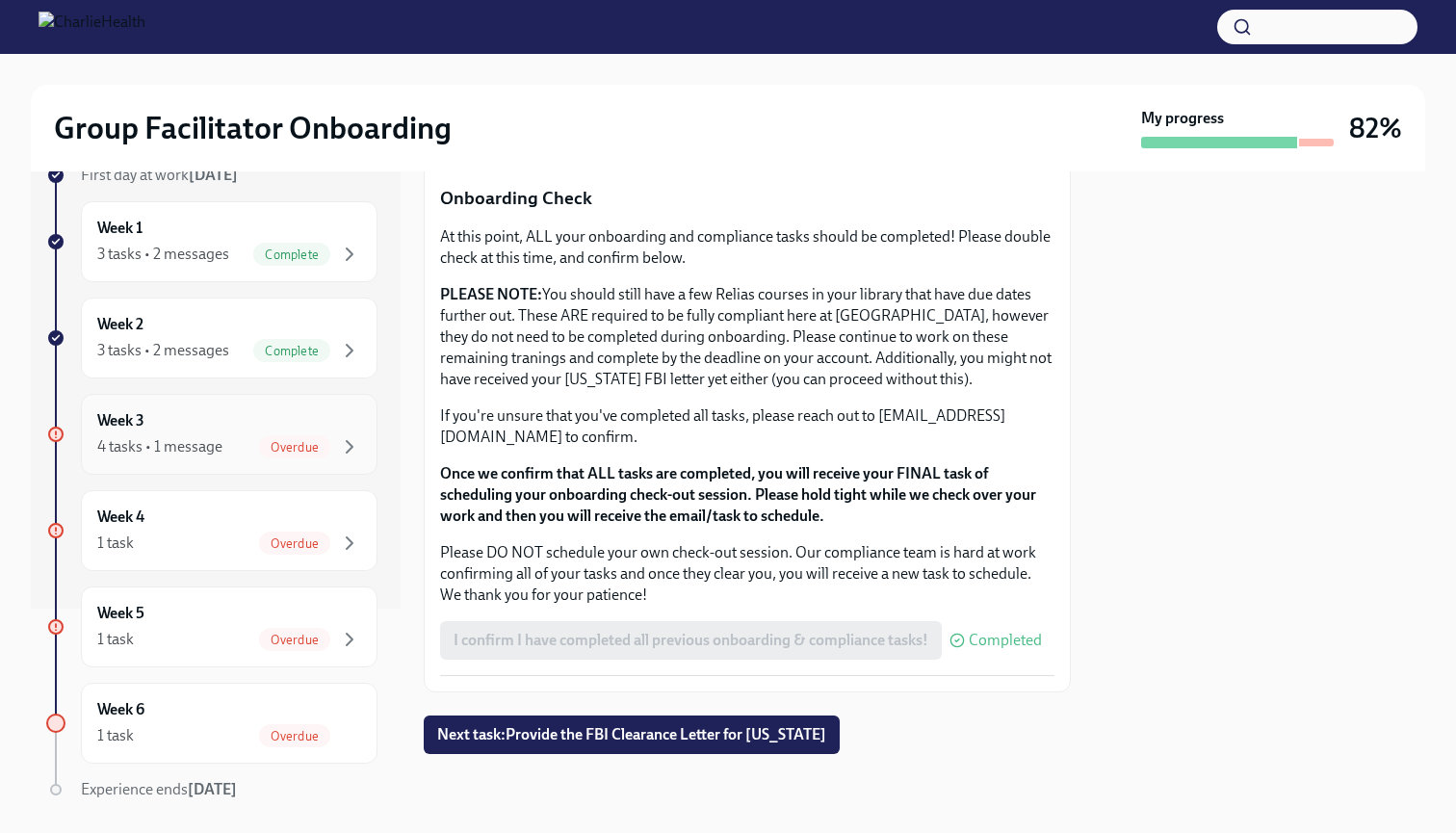 click on "4 tasks • 1 message" at bounding box center (160, 447) 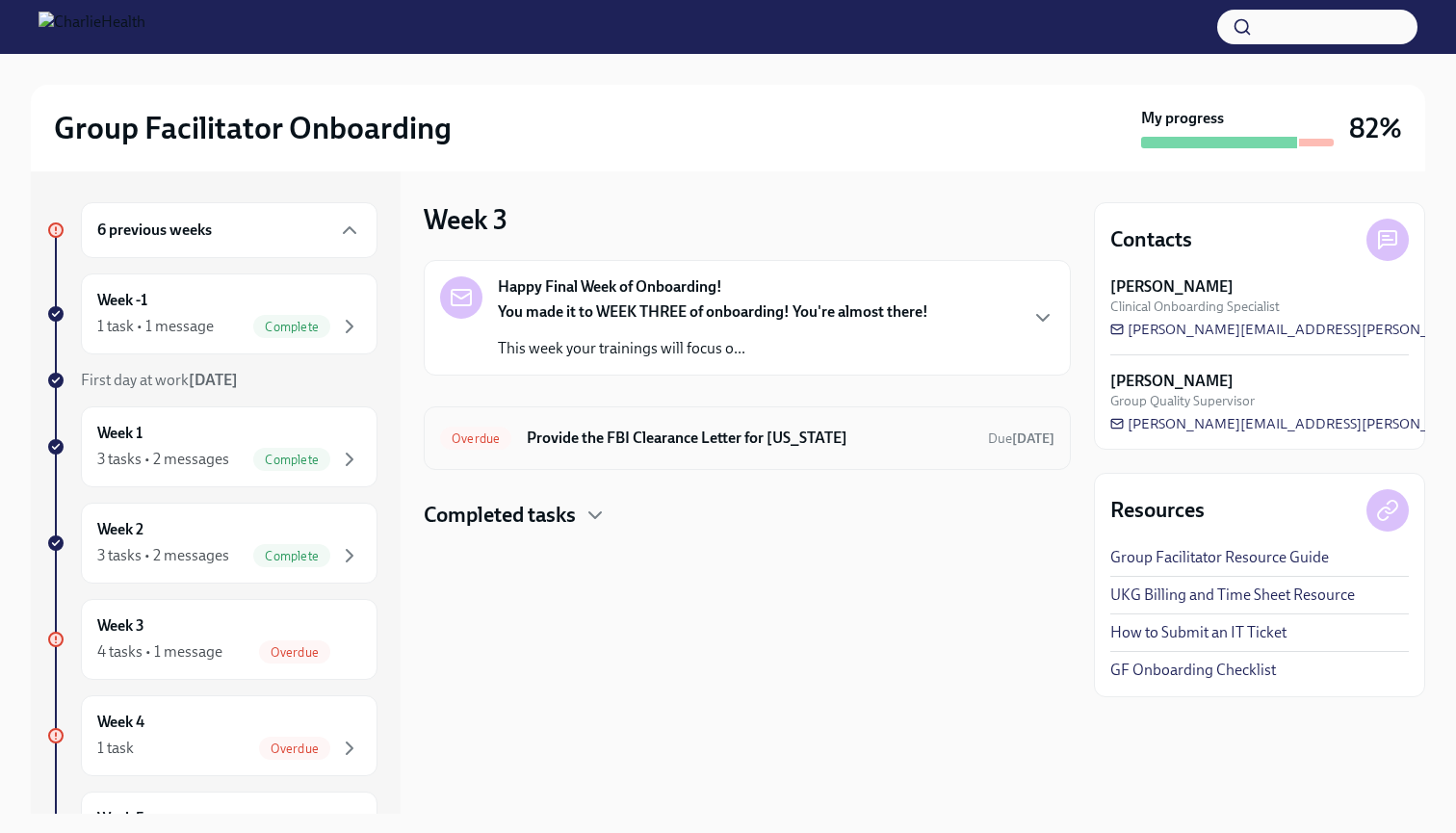 click on "Overdue Provide the FBI Clearance Letter for Pennsylvania Due  6 days ago" at bounding box center (747, 438) 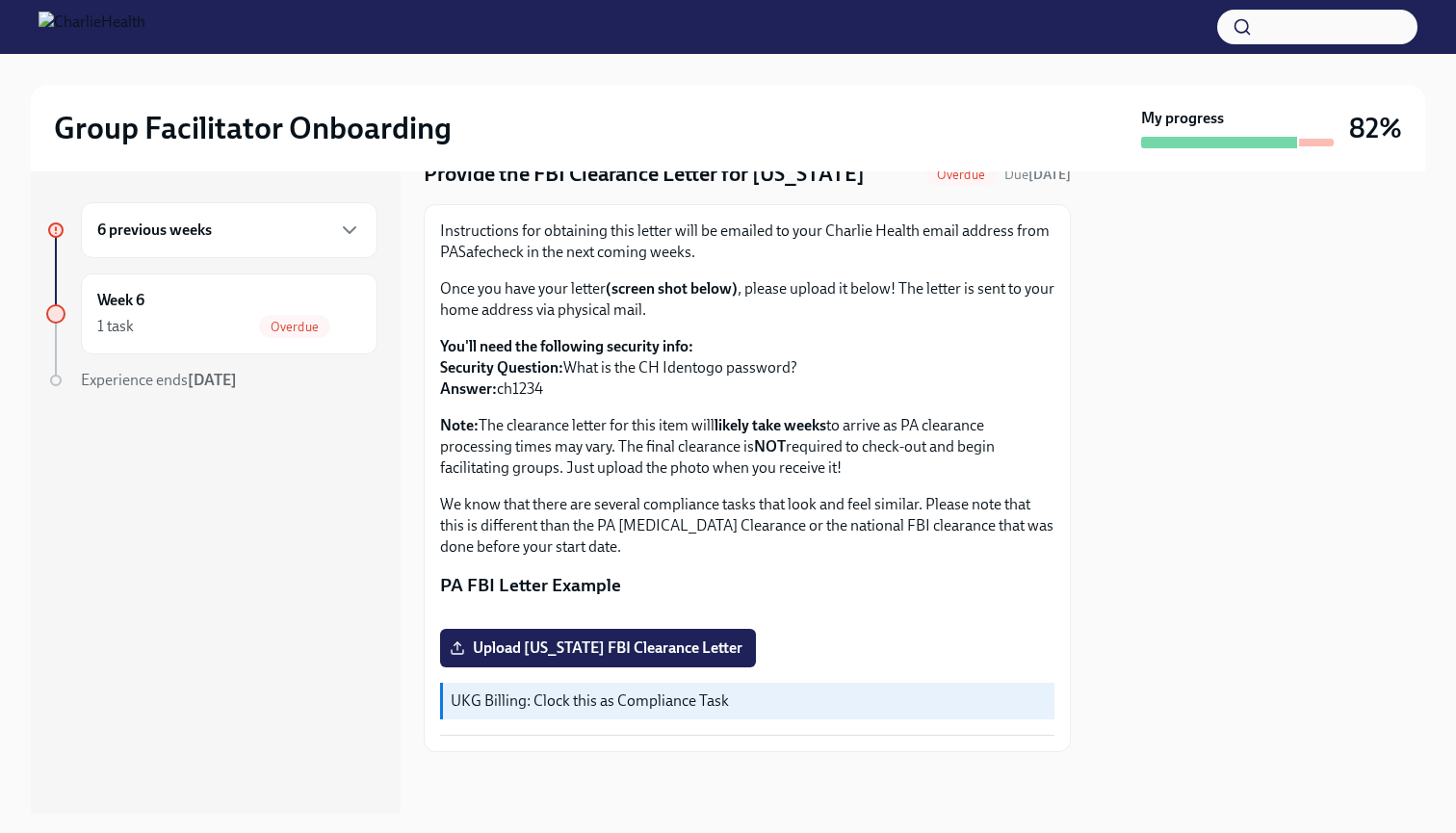 scroll, scrollTop: 285, scrollLeft: 0, axis: vertical 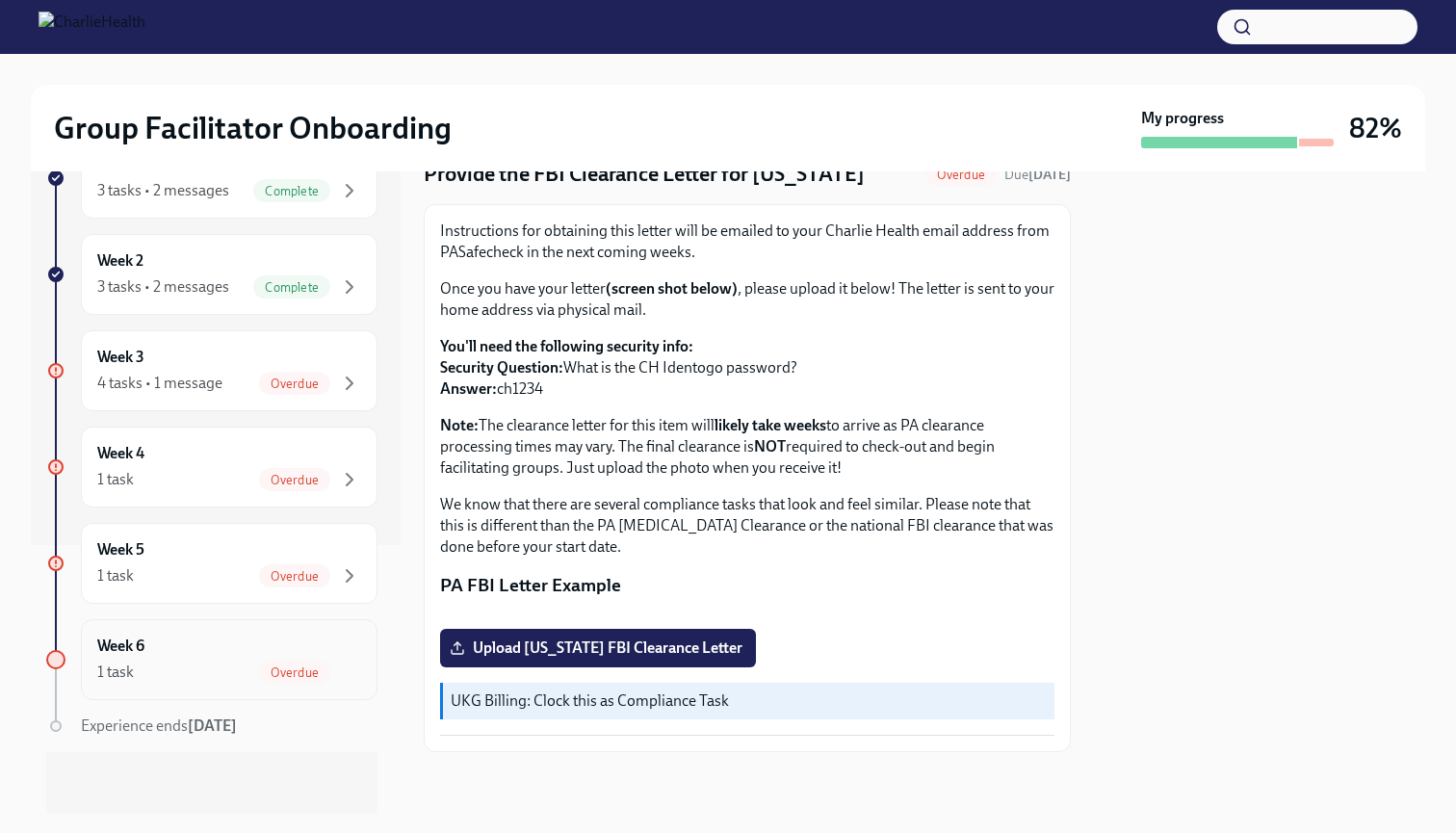 click on "Week 6 1 task Overdue" at bounding box center [229, 660] 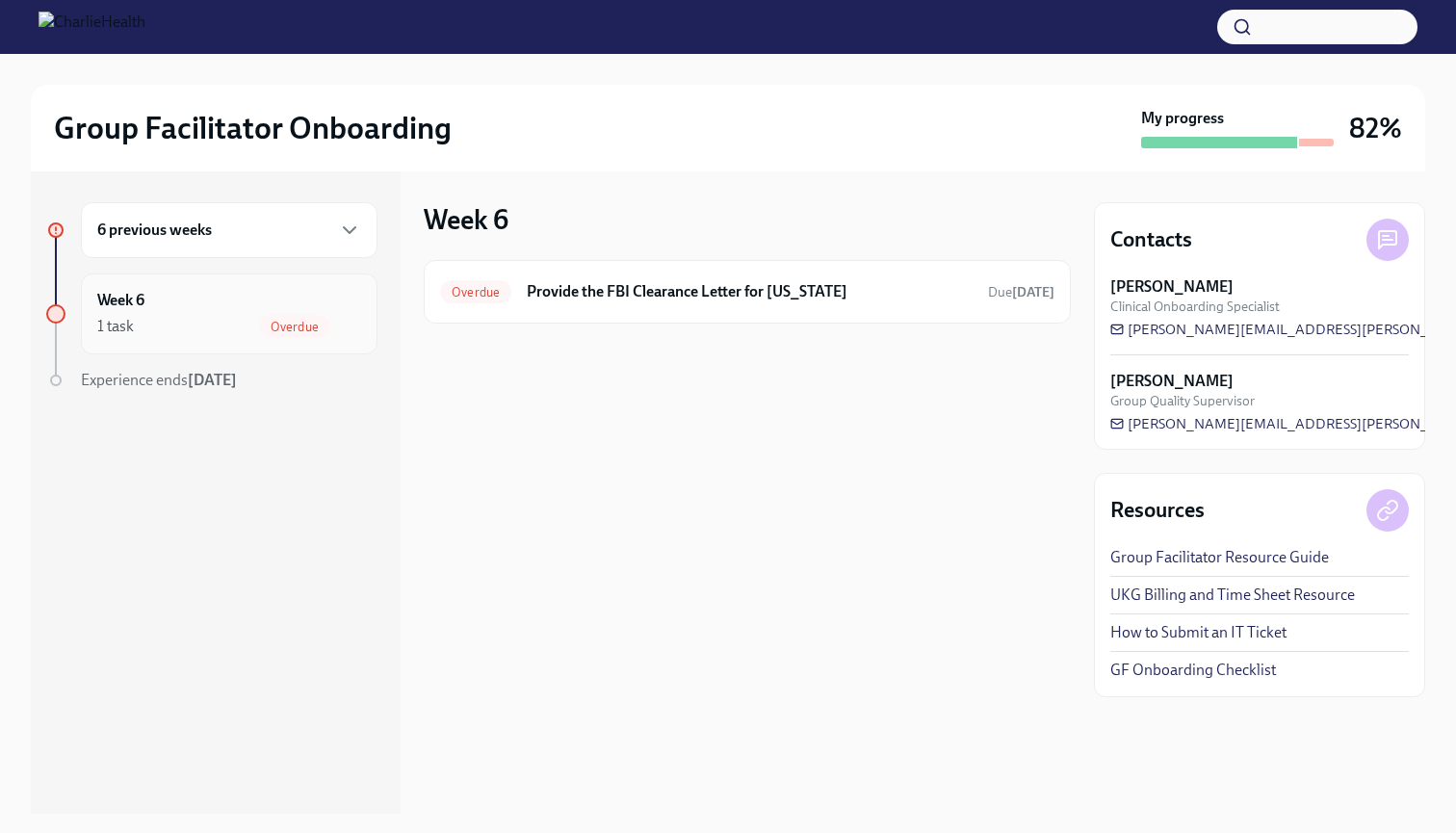 click on "Week 6 1 task Overdue" at bounding box center (229, 314) 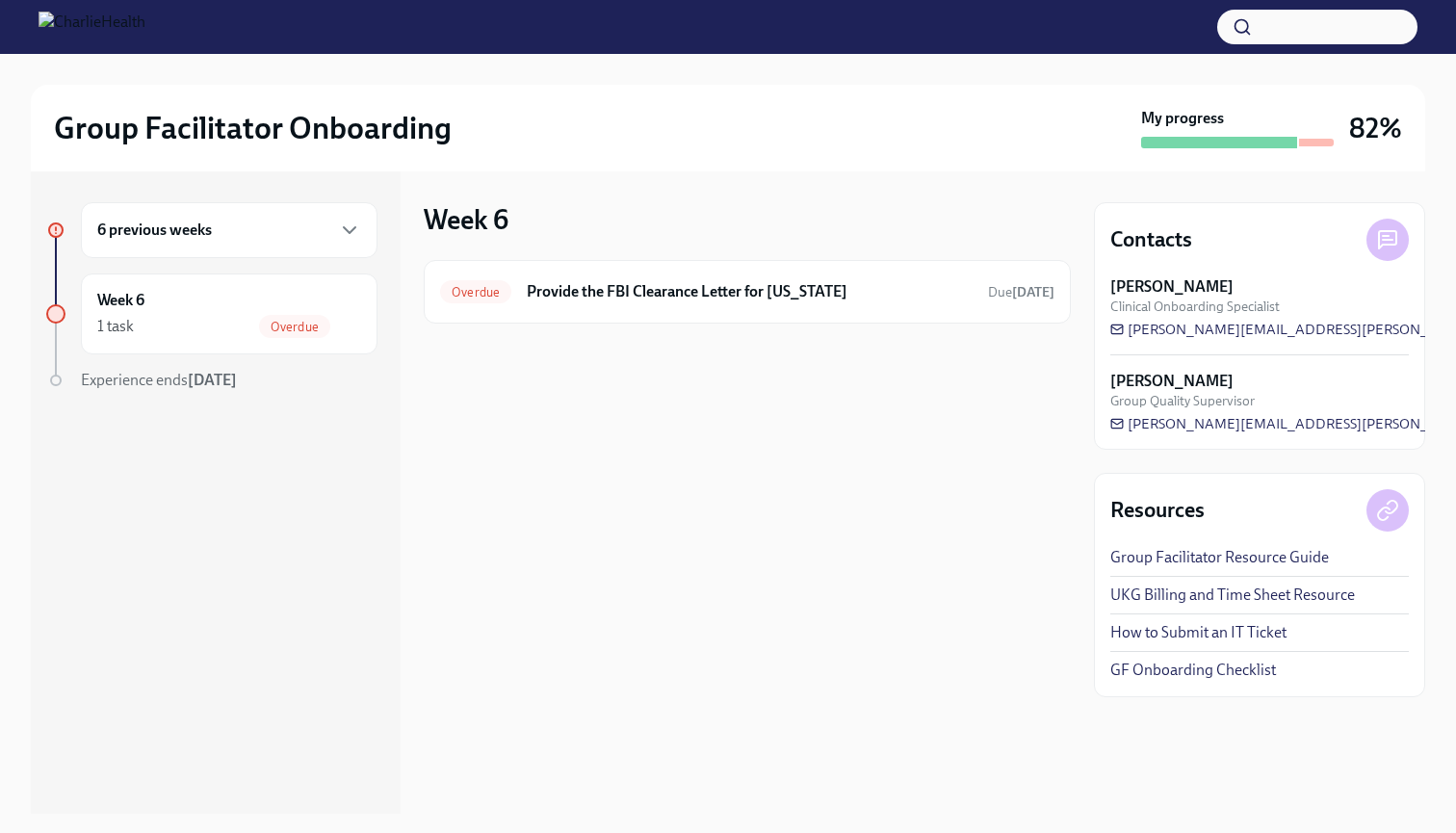 click on "6 previous weeks" at bounding box center [229, 230] 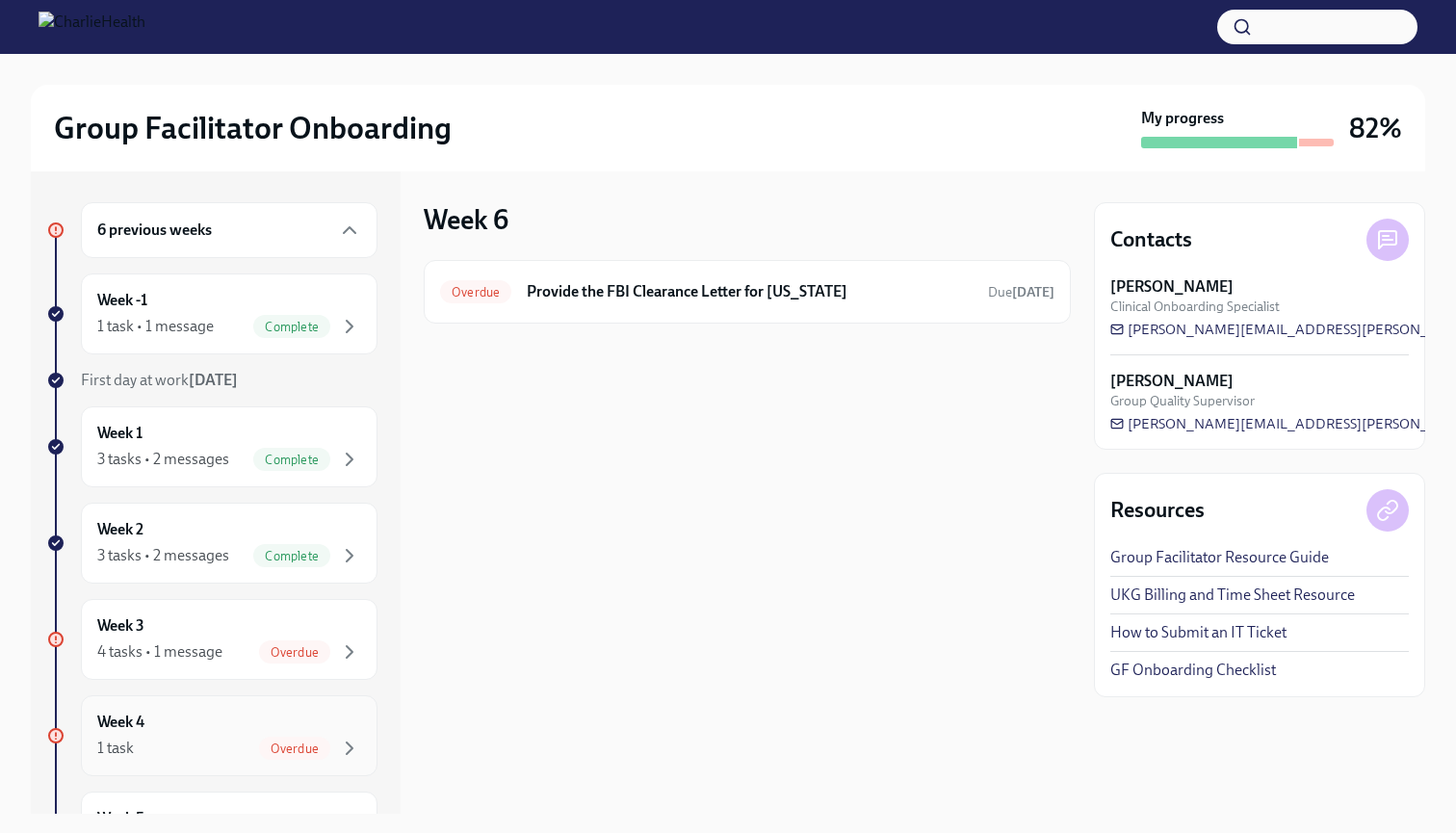 click on "Week 4 1 task Overdue" at bounding box center (229, 736) 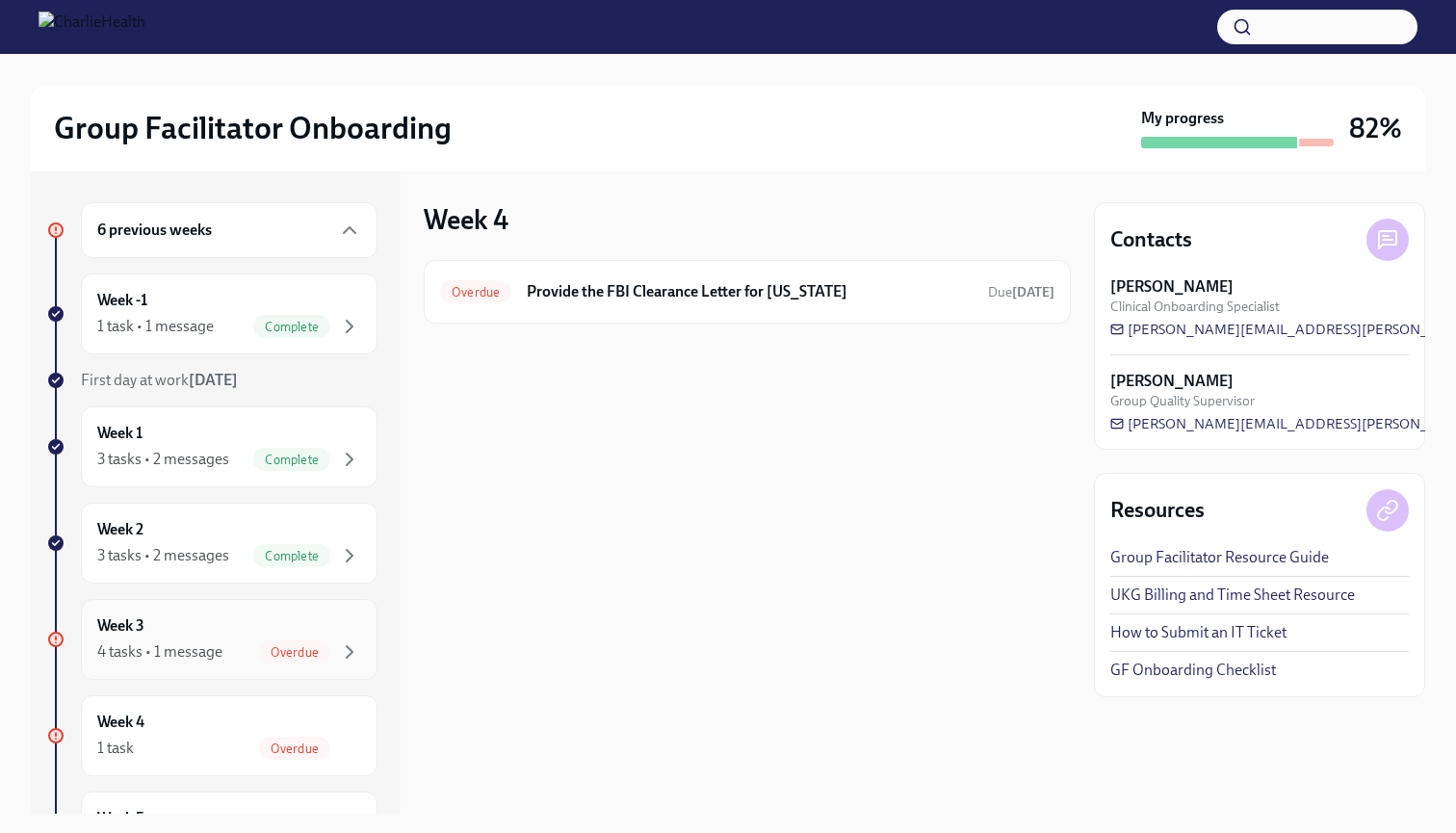 click on "4 tasks • 1 message" at bounding box center (160, 652) 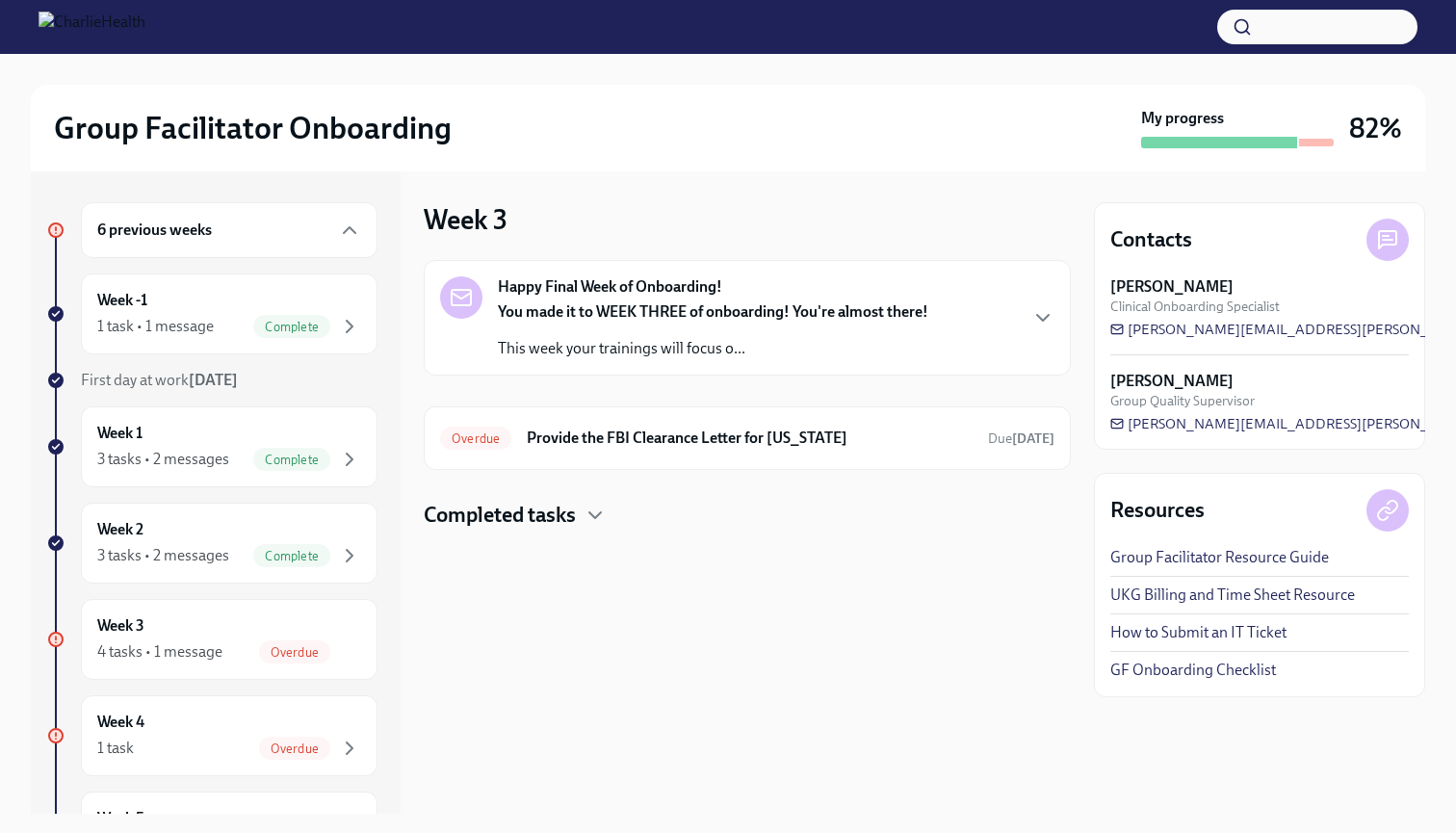 click on "You made it to WEEK THREE of onboarding! You're almost there!
This week your trainings will focus o..." at bounding box center (713, 330) 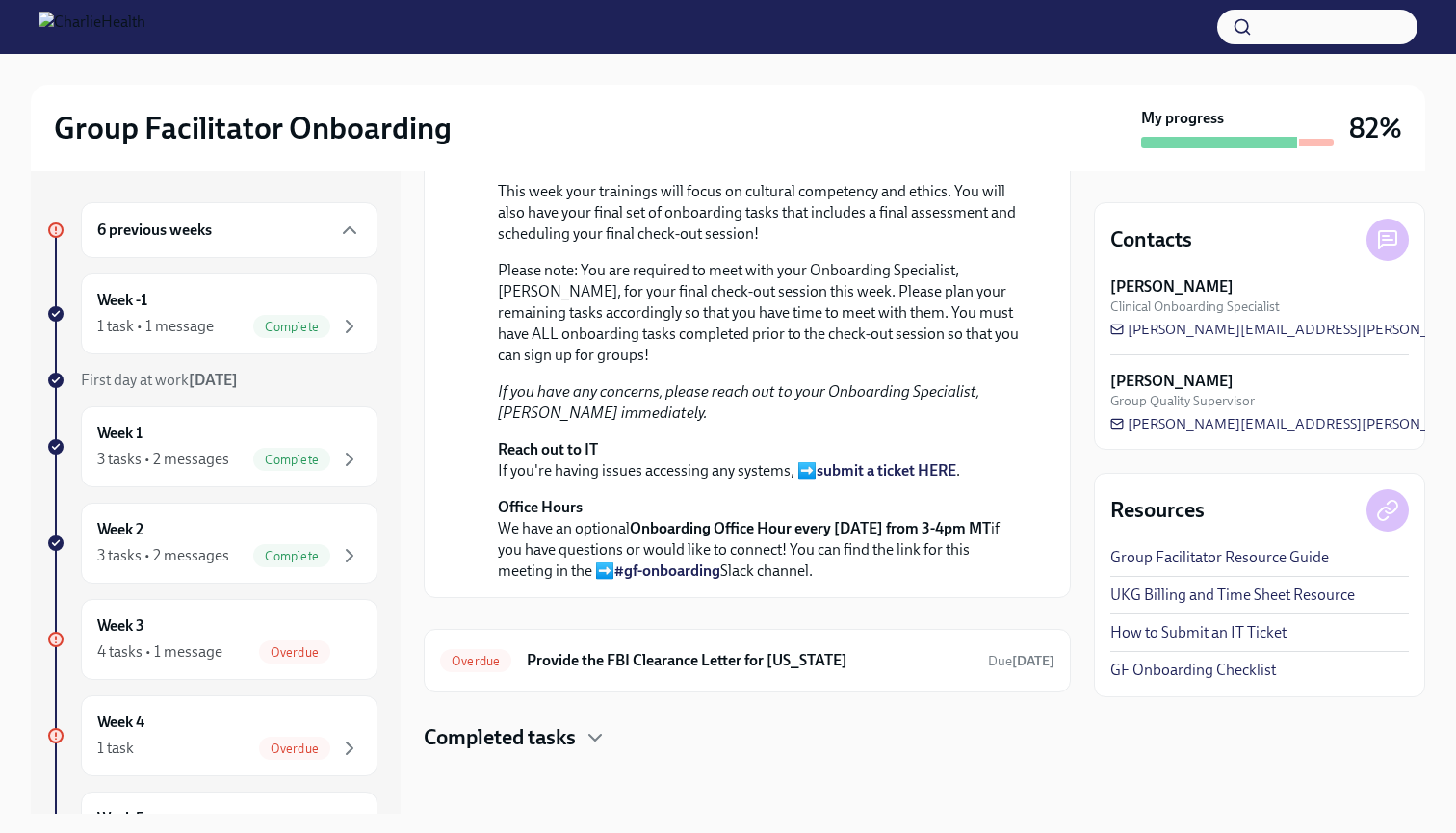 scroll, scrollTop: 527, scrollLeft: 0, axis: vertical 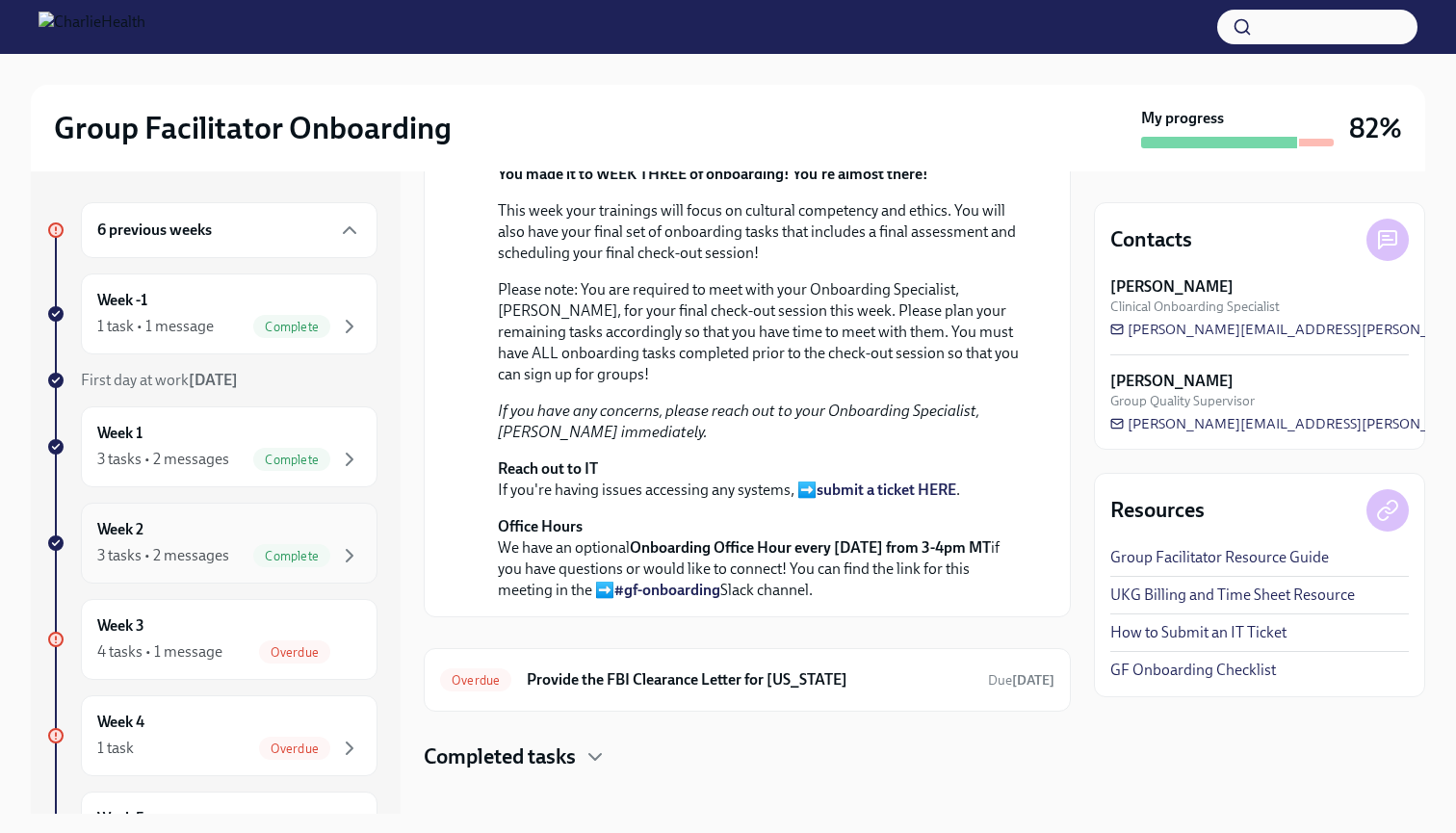 click on "Week 2 3 tasks • 2 messages Complete" at bounding box center [229, 543] 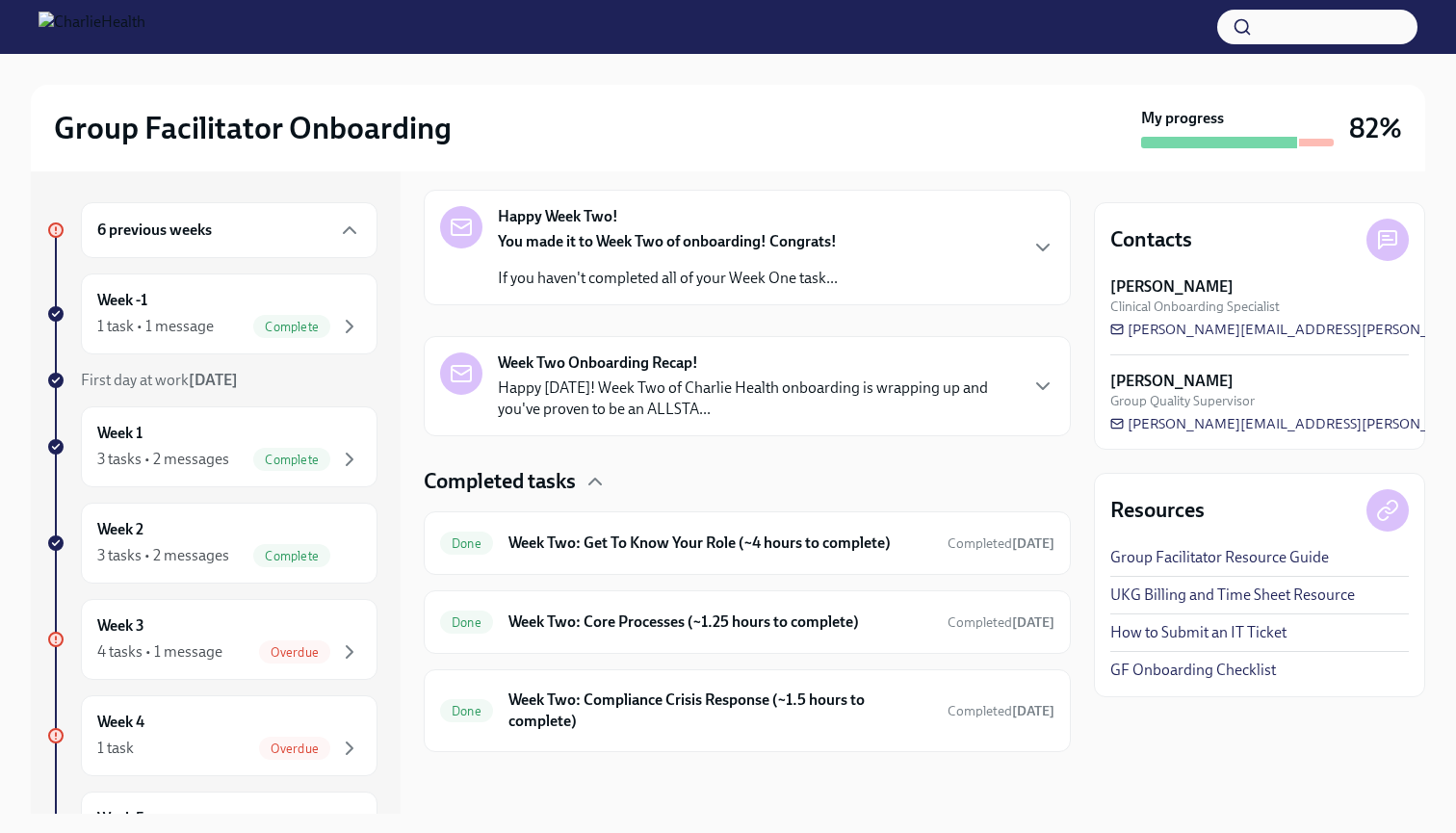 scroll, scrollTop: 300, scrollLeft: 0, axis: vertical 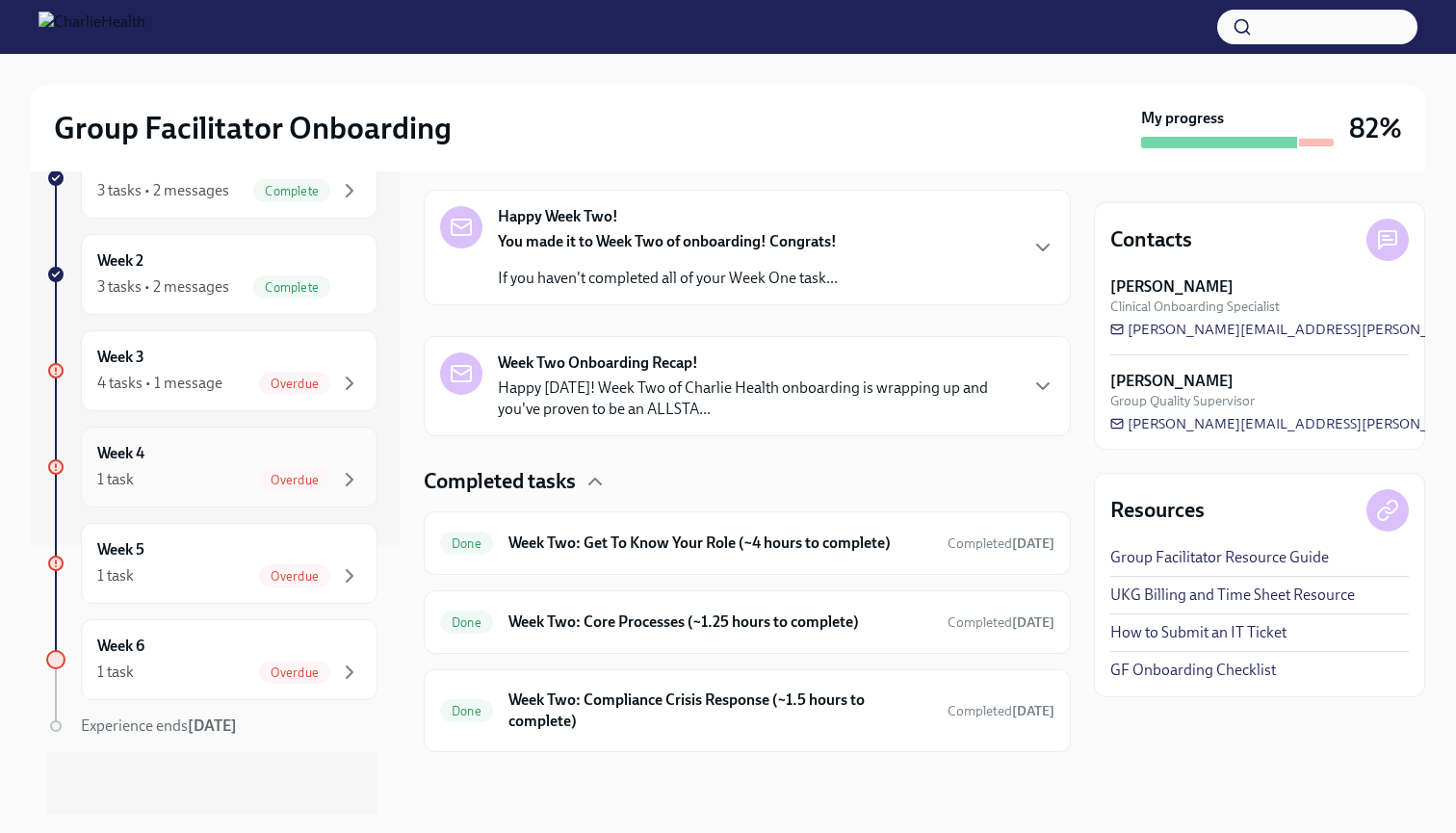 click on "1 task Overdue" at bounding box center [229, 480] 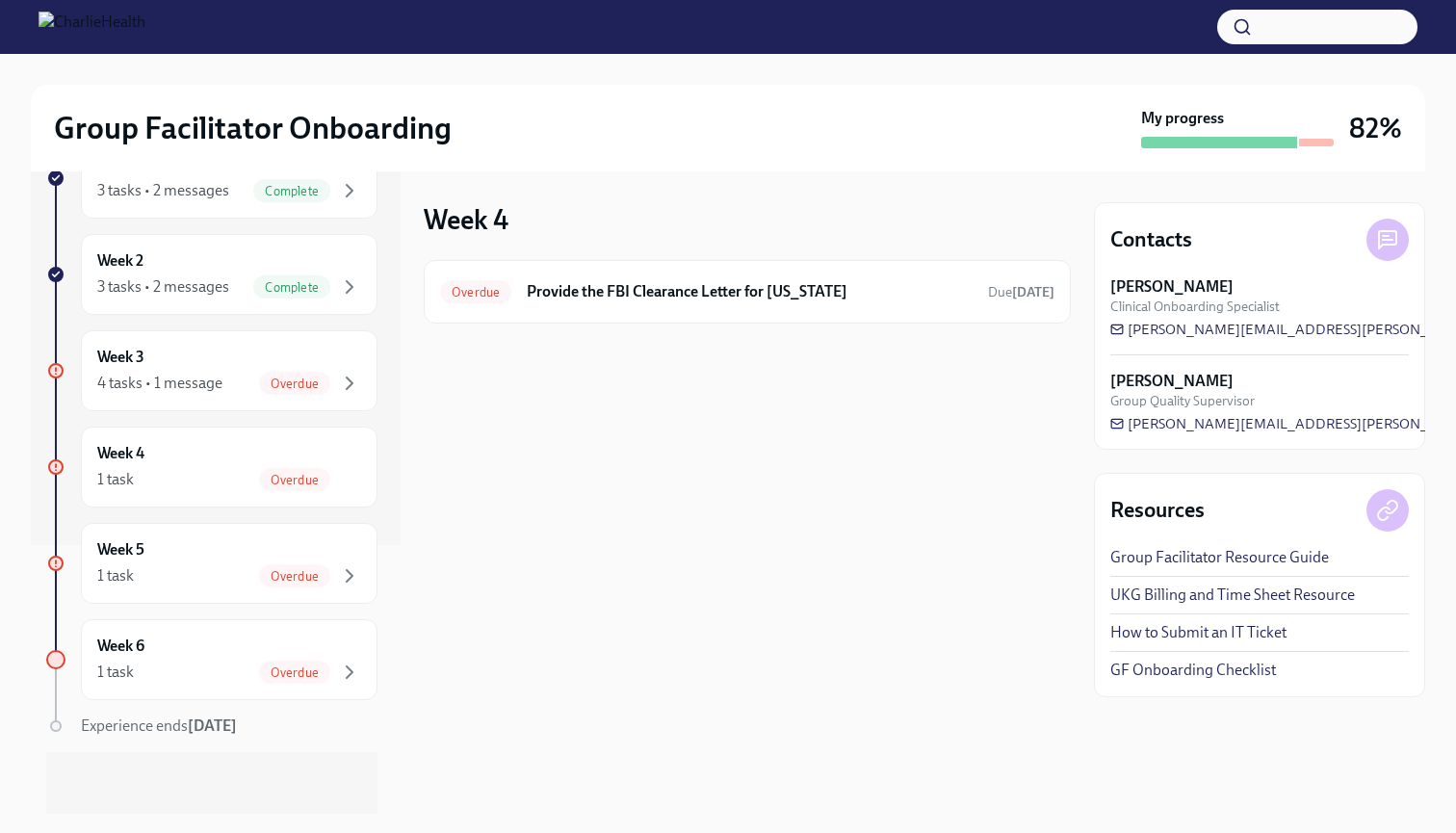 scroll, scrollTop: 0, scrollLeft: 0, axis: both 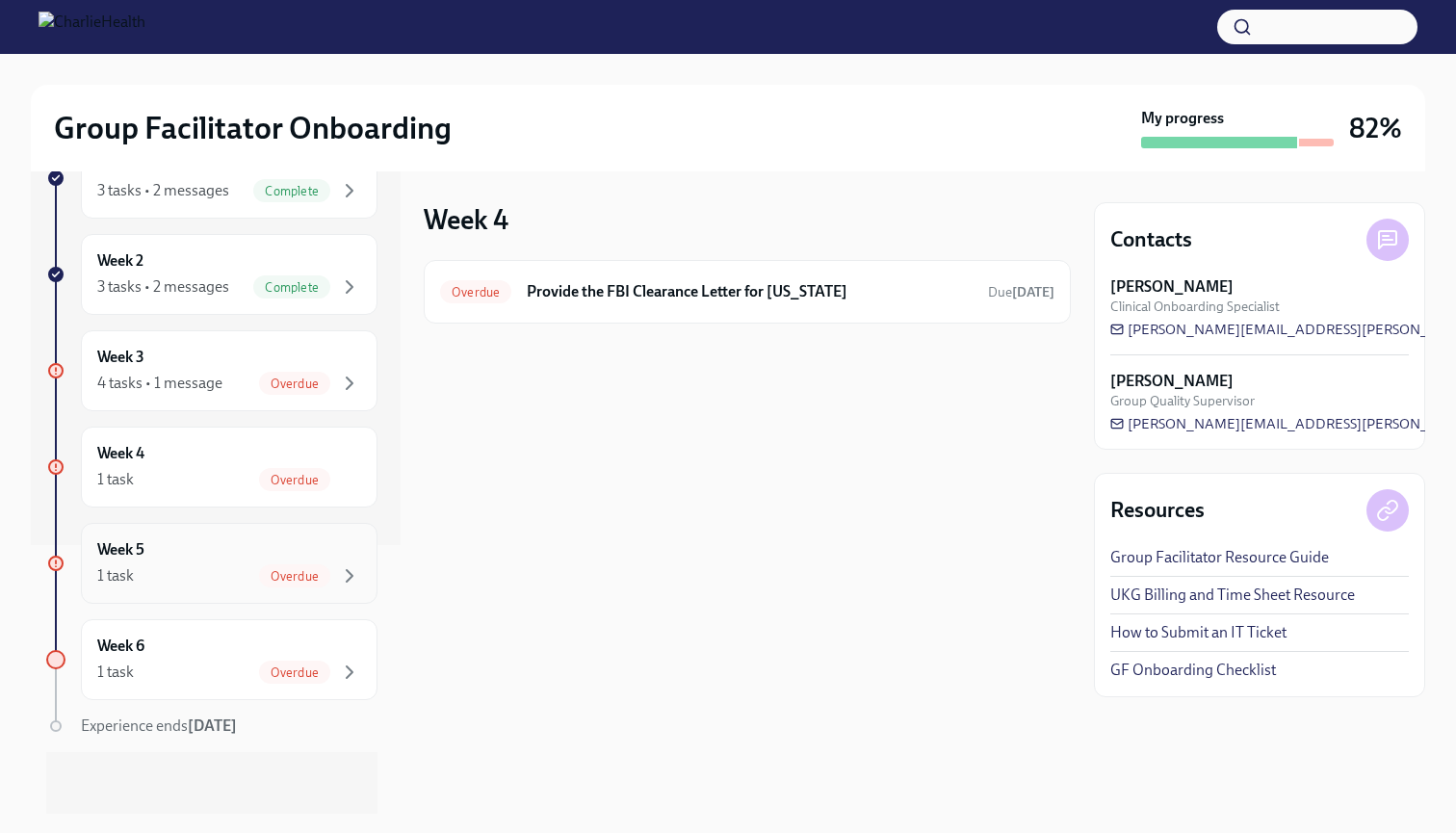 click on "Week 5" at bounding box center (120, 550) 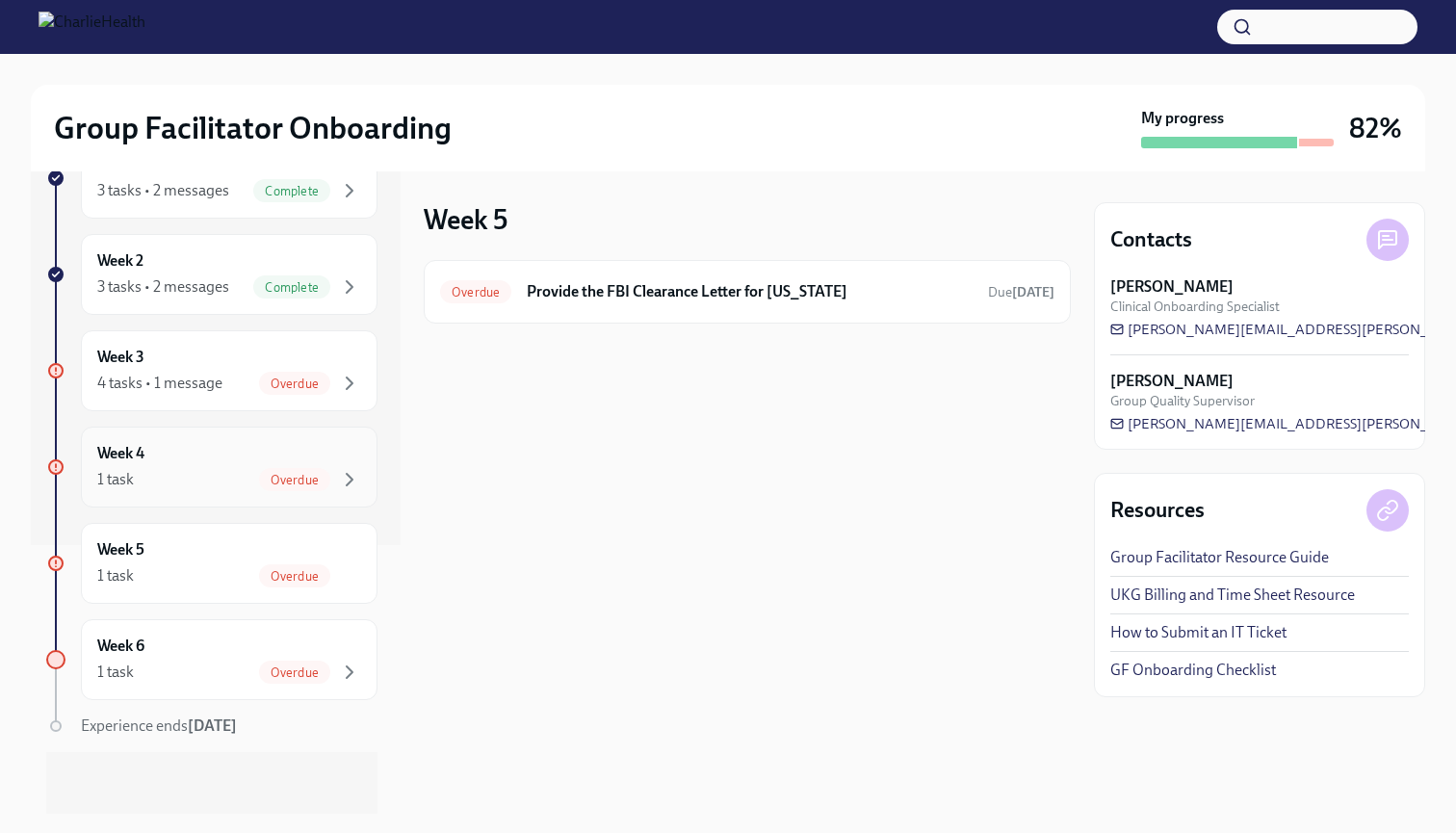 click on "1 task Overdue" at bounding box center (229, 480) 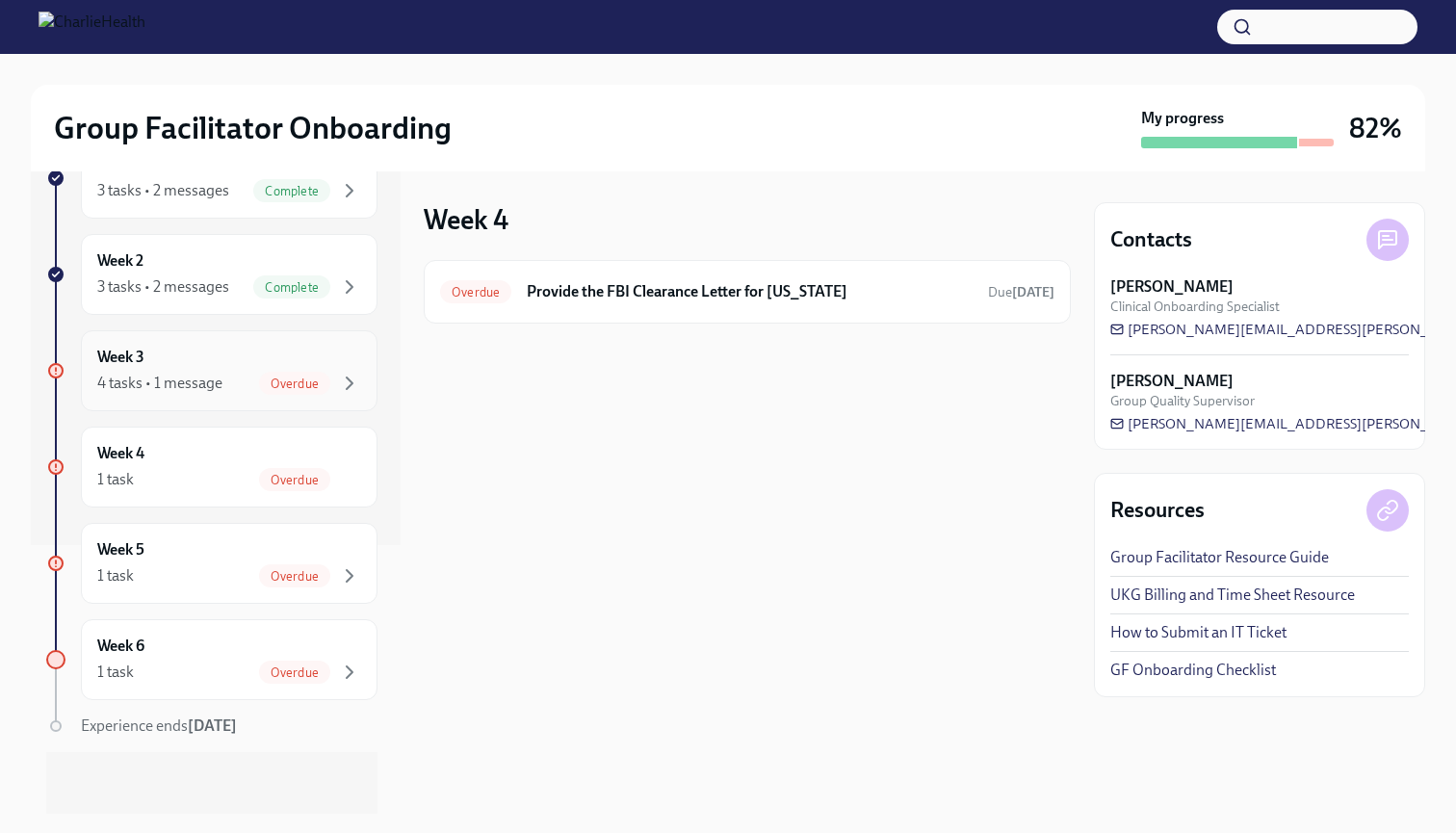 click on "4 tasks • 1 message" at bounding box center (160, 383) 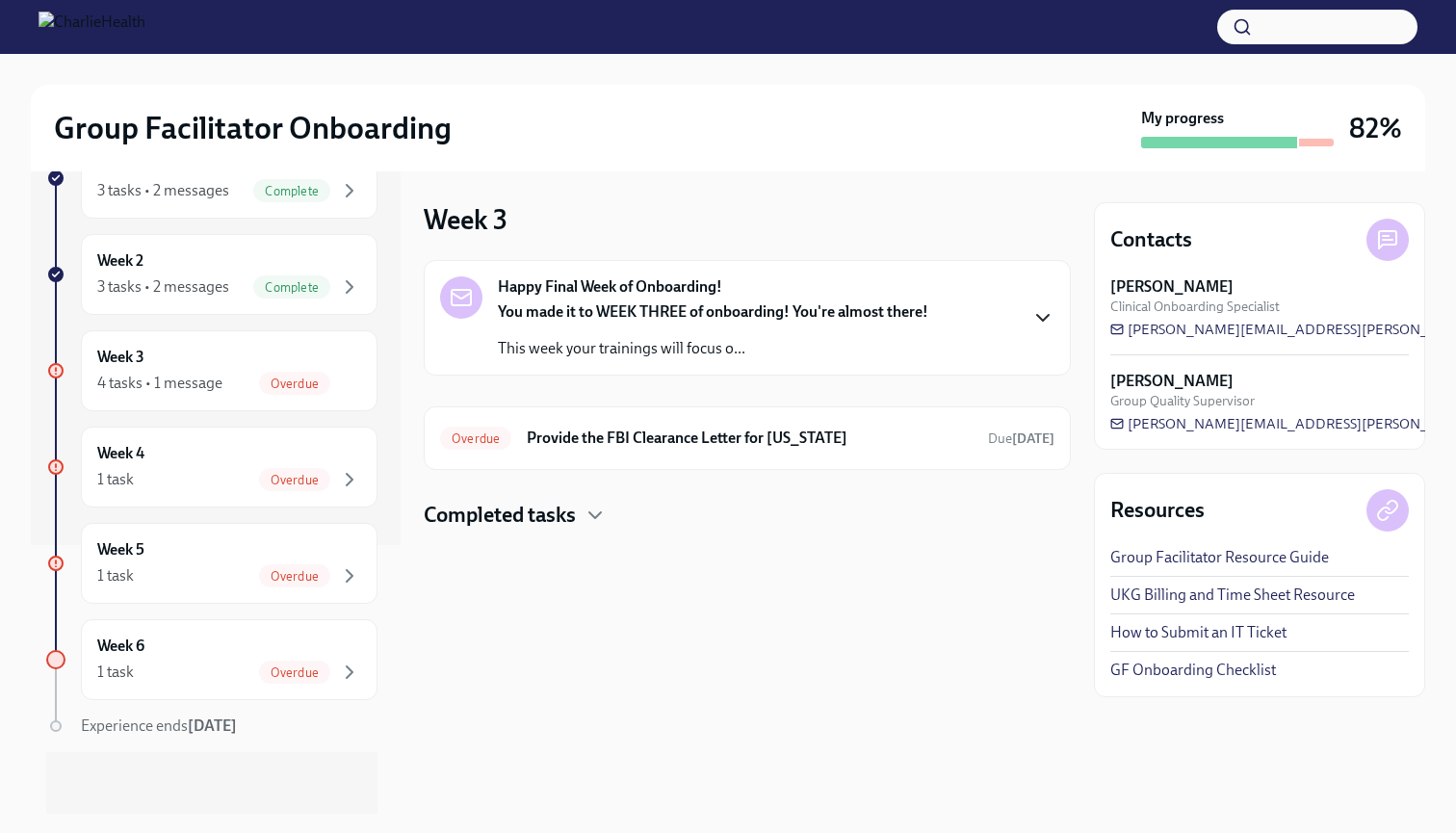 click 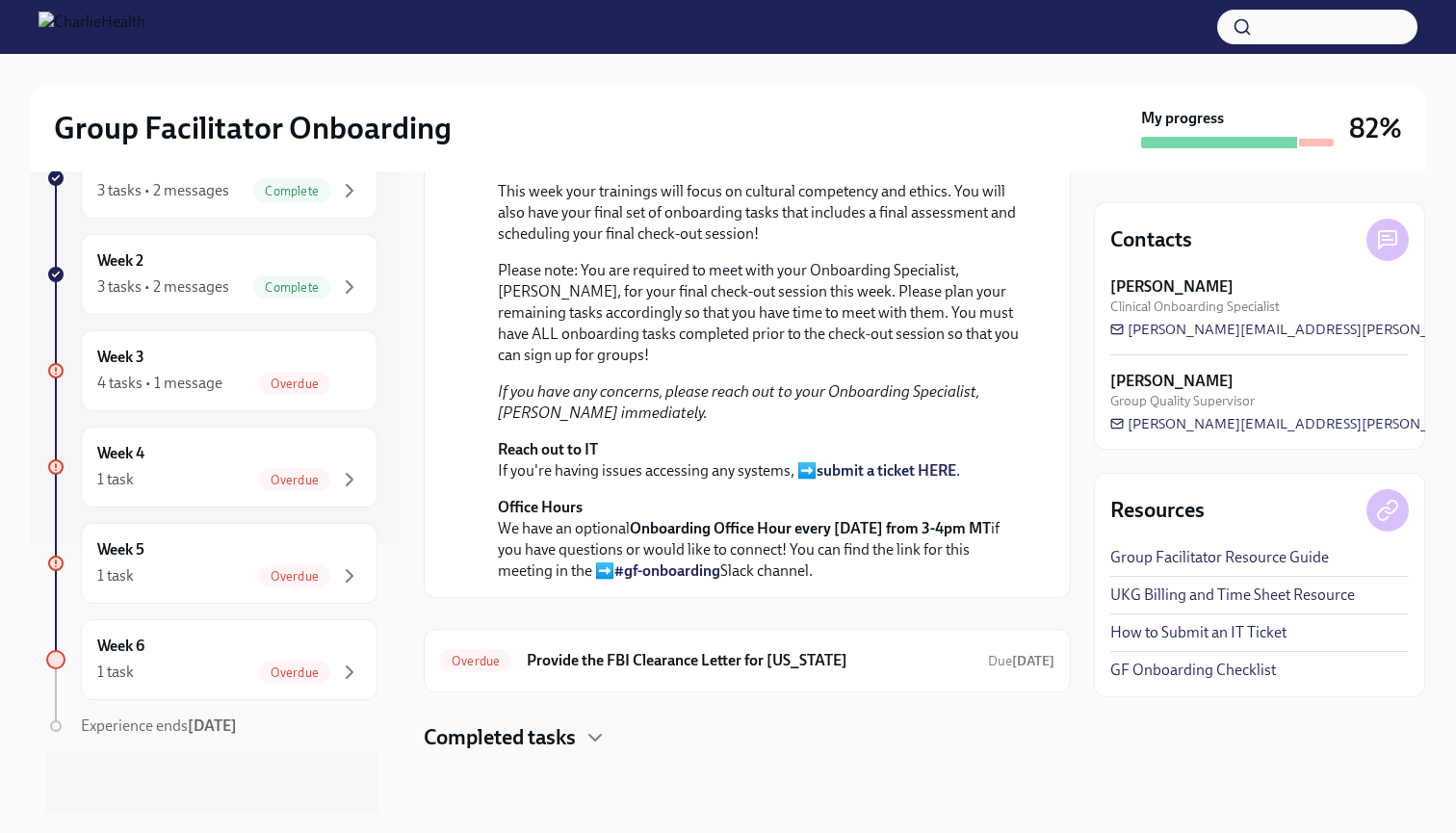 scroll, scrollTop: 527, scrollLeft: 0, axis: vertical 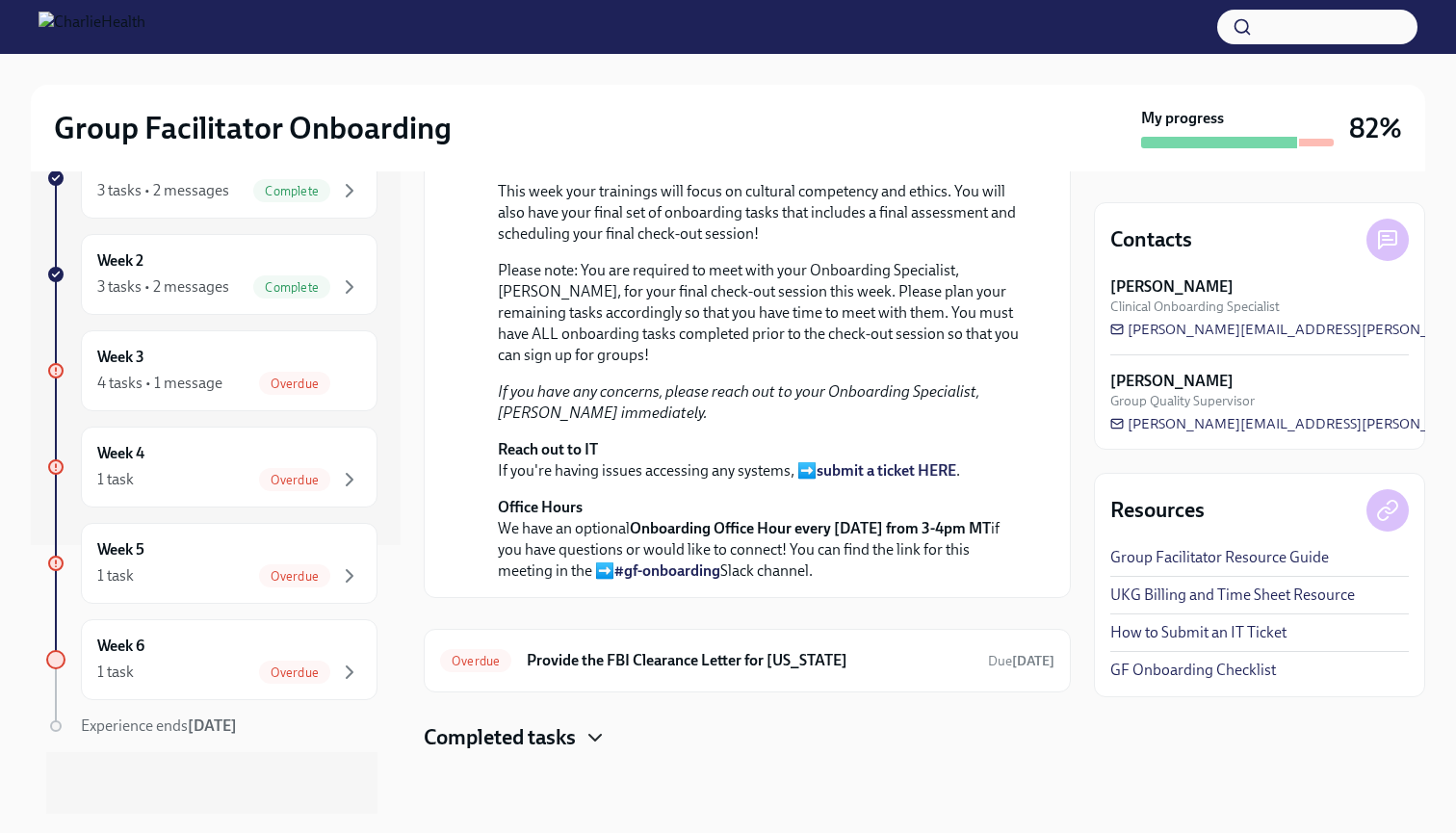 click 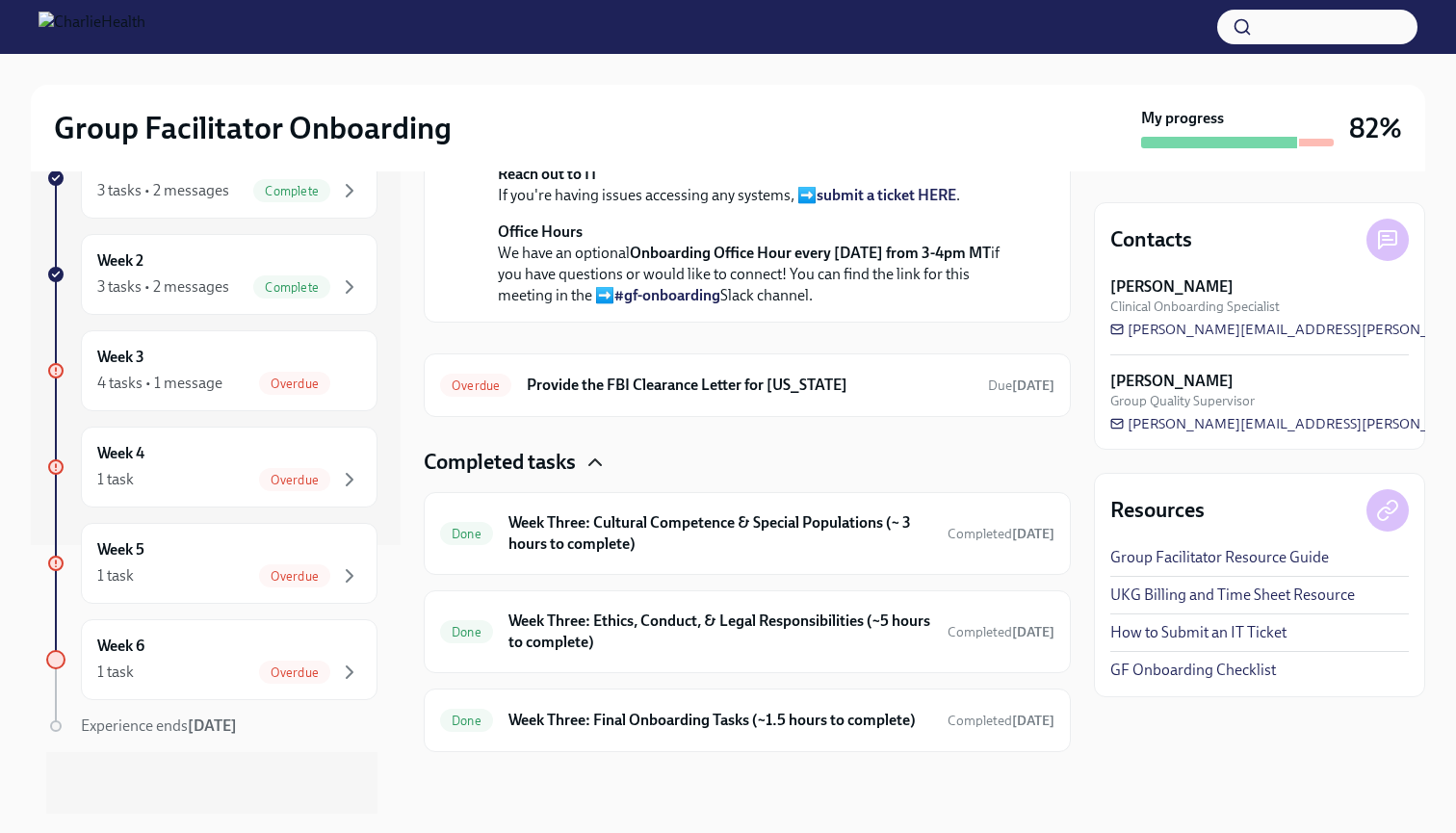 scroll, scrollTop: 802, scrollLeft: 0, axis: vertical 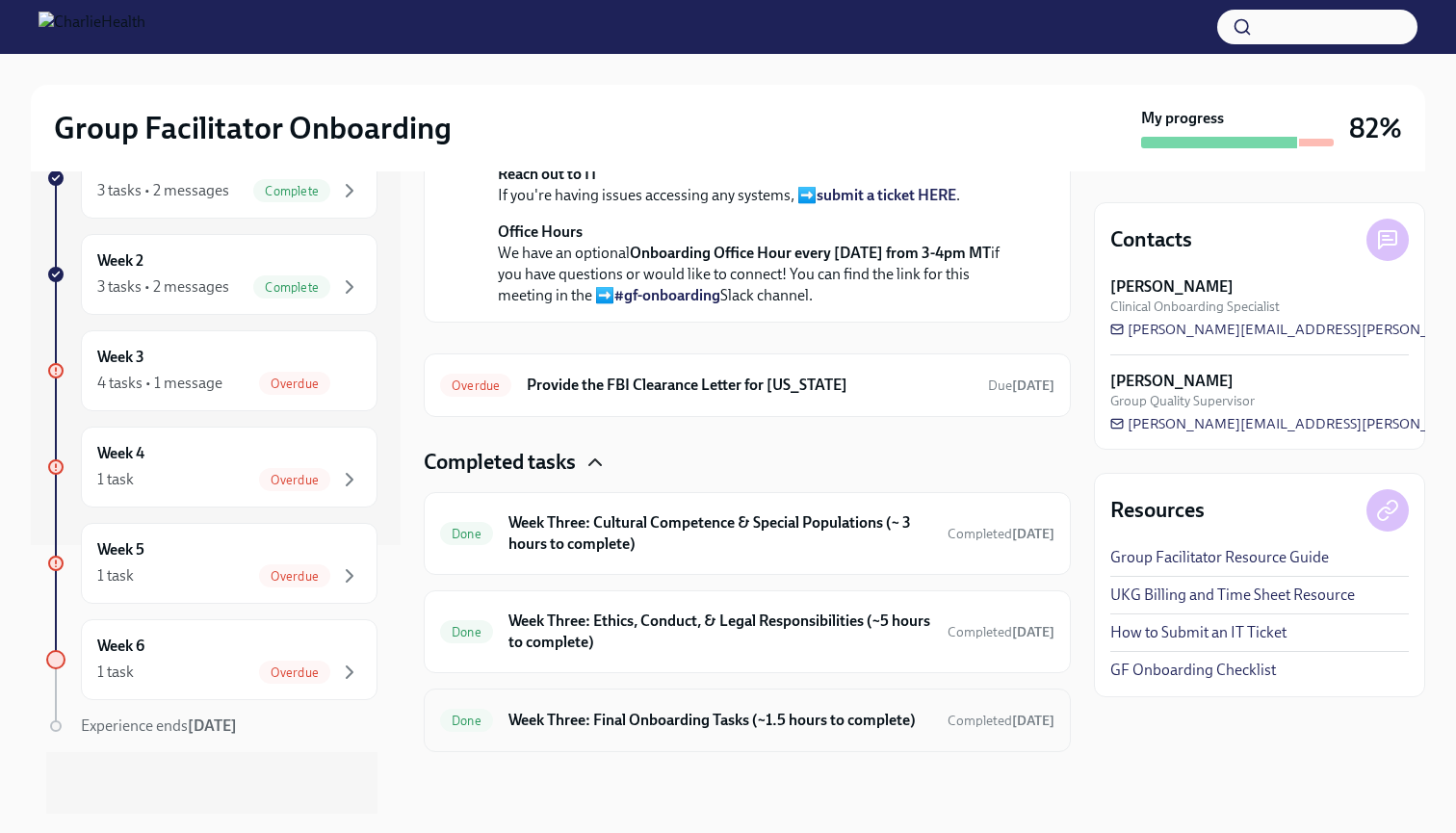 click on "Week Three: Final Onboarding Tasks (~1.5 hours to complete)" at bounding box center (720, 720) 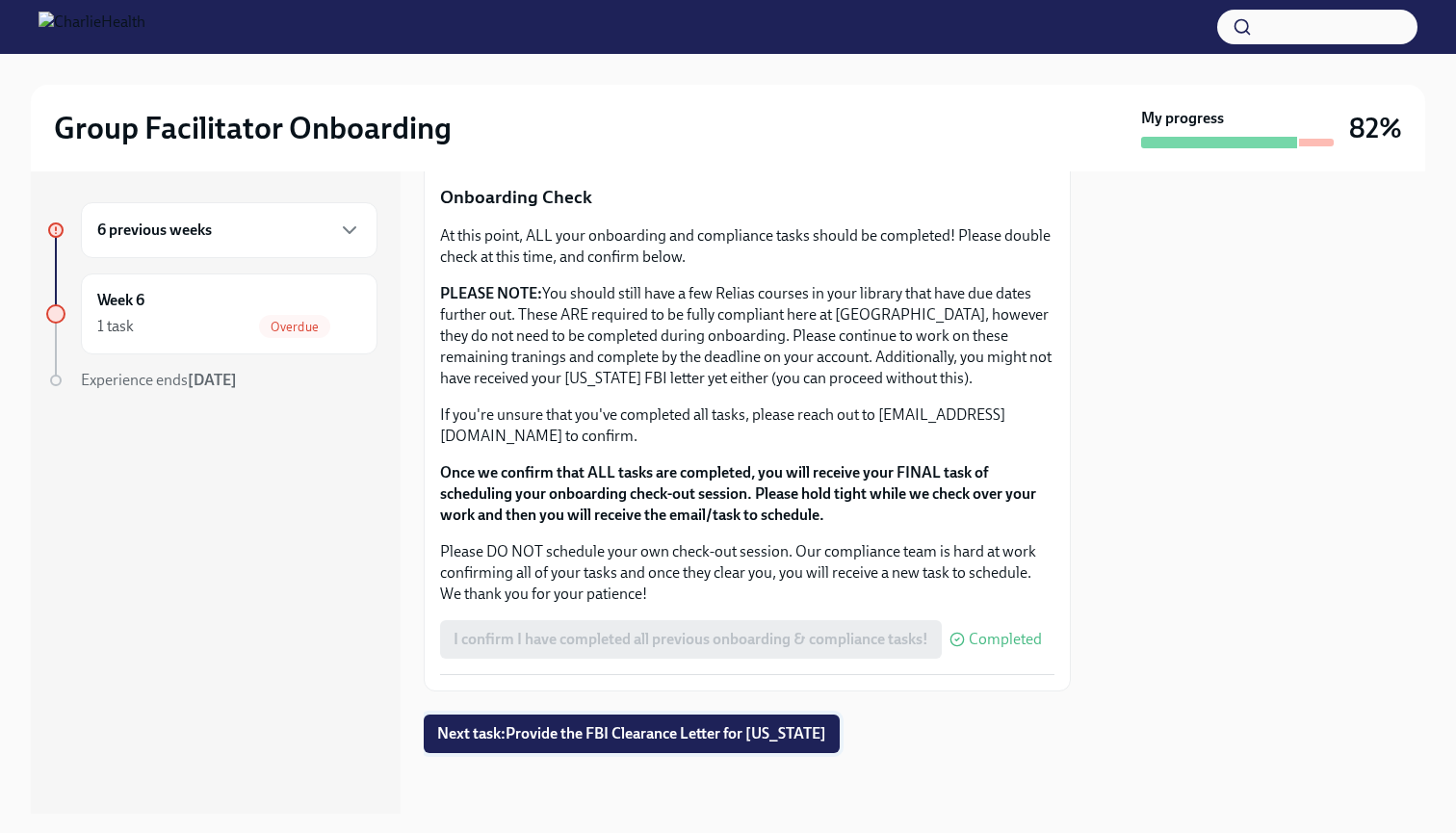 scroll, scrollTop: 1606, scrollLeft: 0, axis: vertical 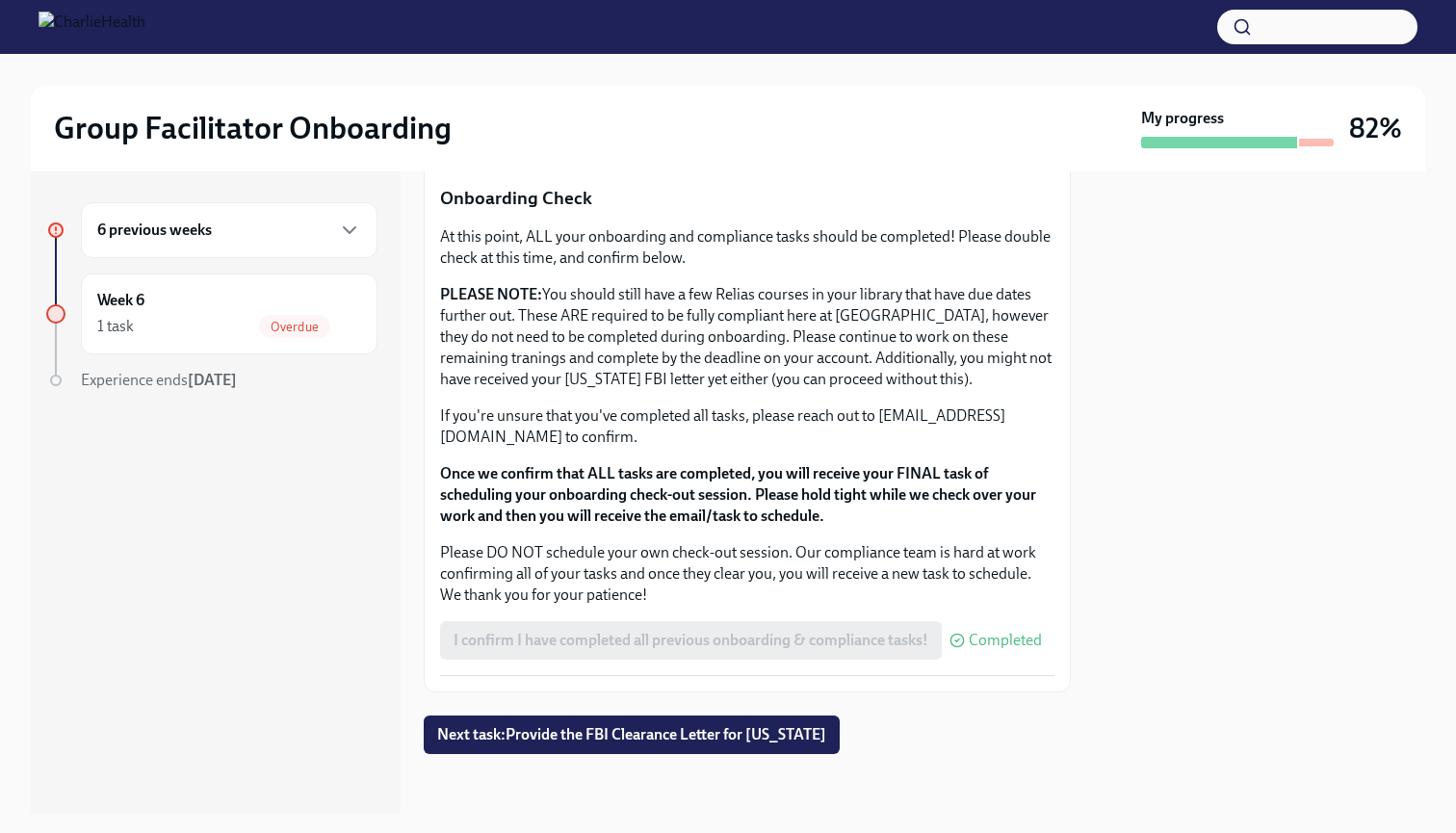 click on "6 previous weeks" at bounding box center [229, 230] 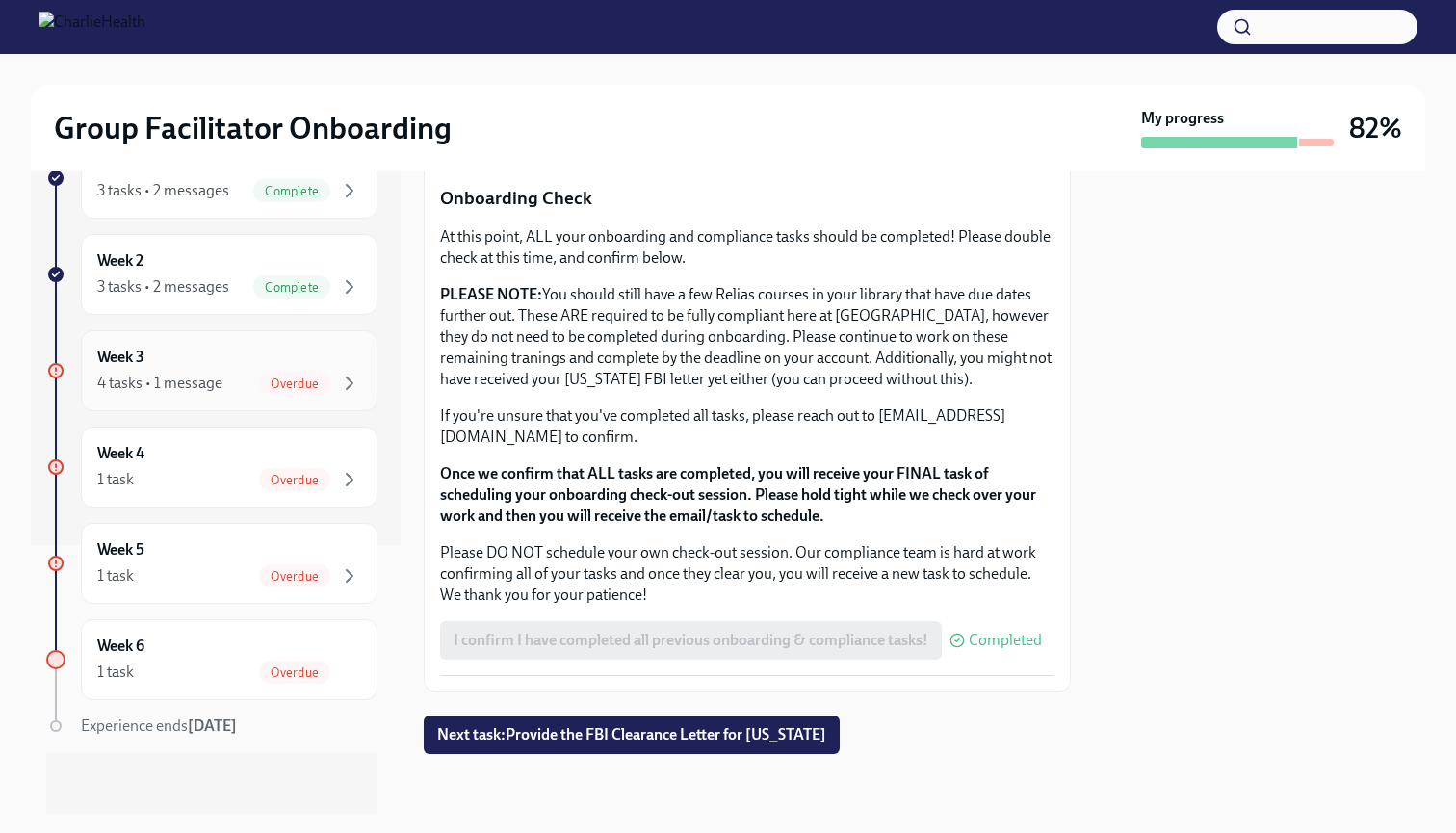 scroll, scrollTop: 269, scrollLeft: 0, axis: vertical 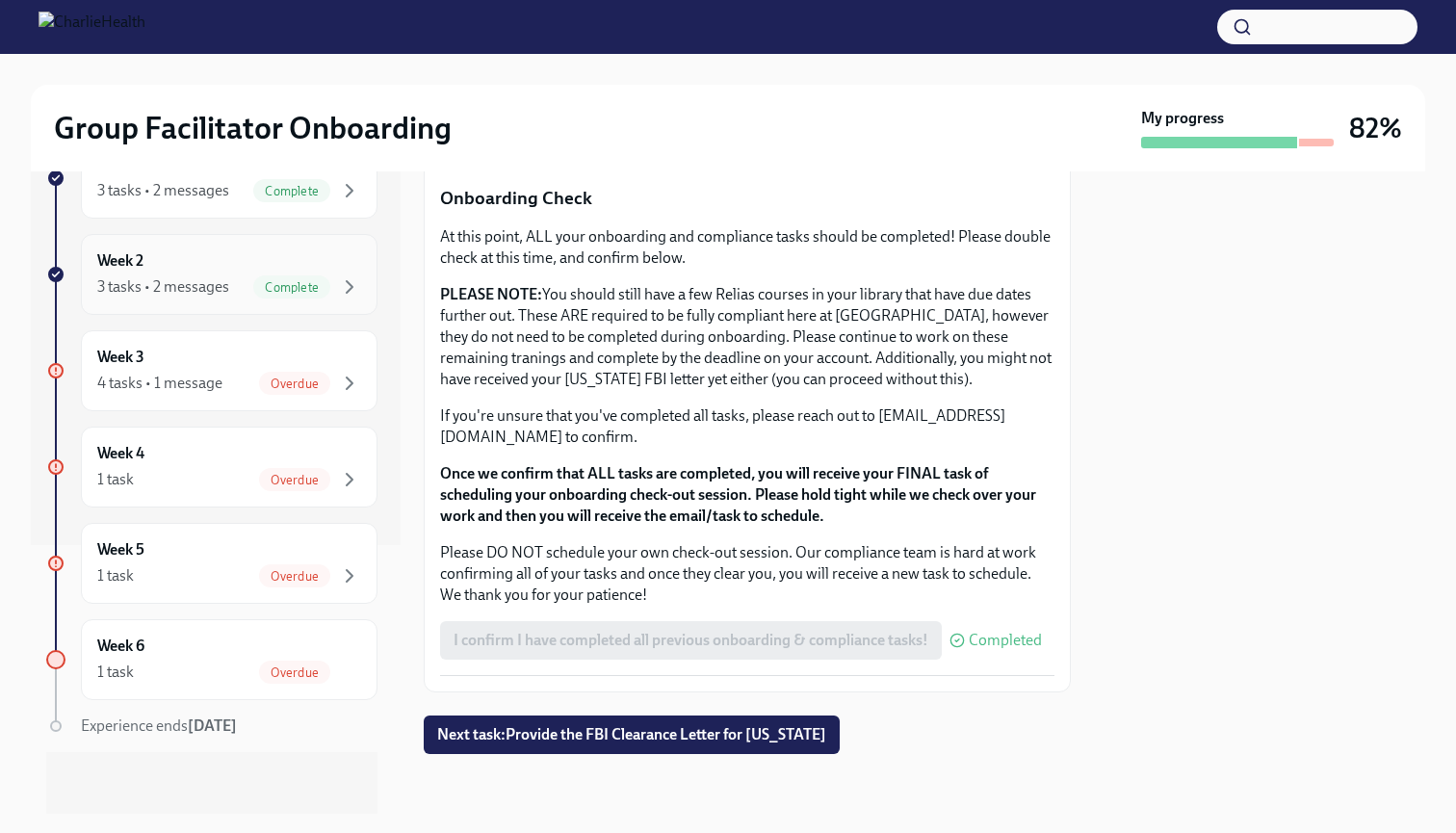 click on "3 tasks • 2 messages" at bounding box center [163, 287] 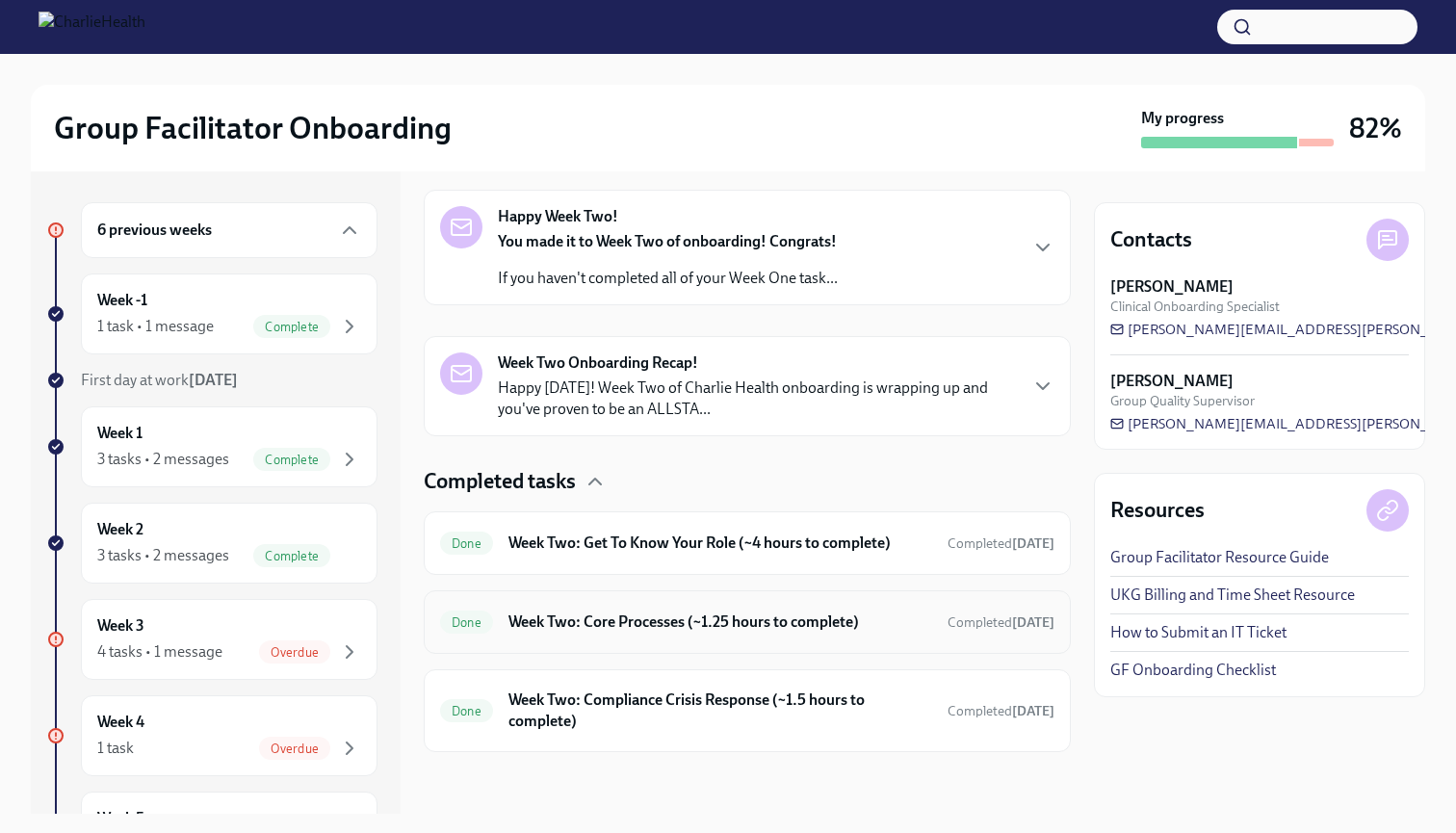 scroll, scrollTop: 299, scrollLeft: 0, axis: vertical 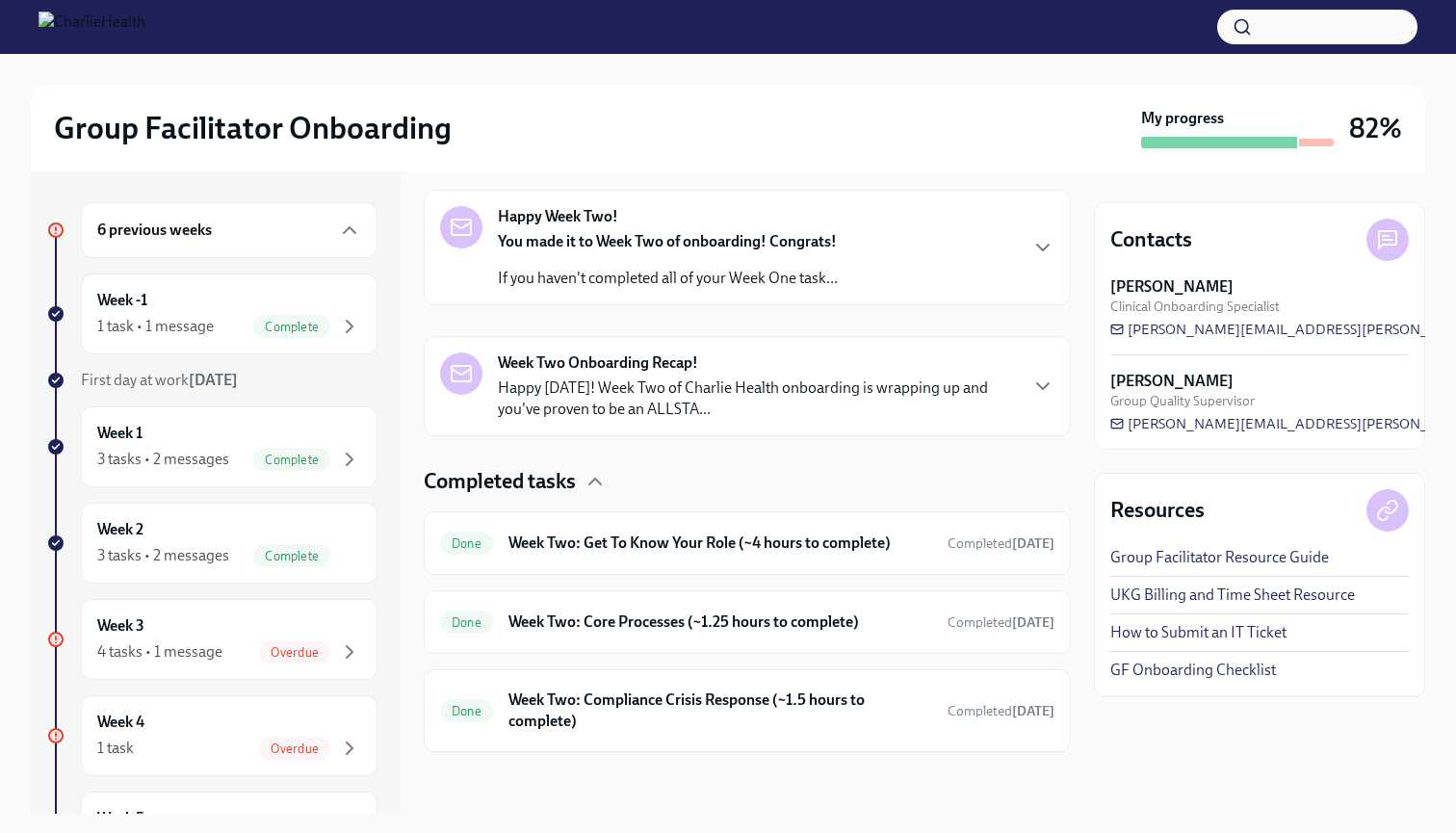 click on "GF Onboarding Checklist" at bounding box center [1193, 670] 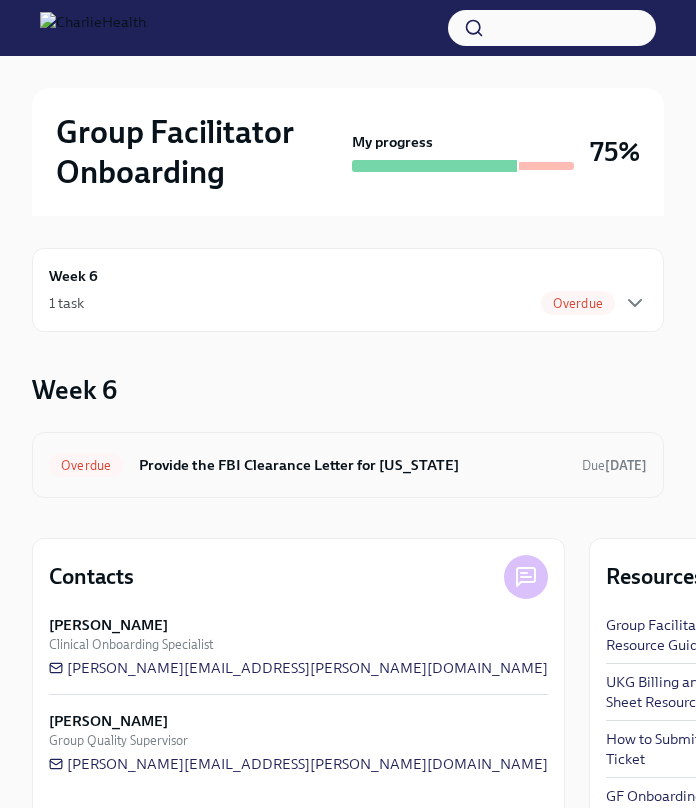 scroll, scrollTop: 0, scrollLeft: 0, axis: both 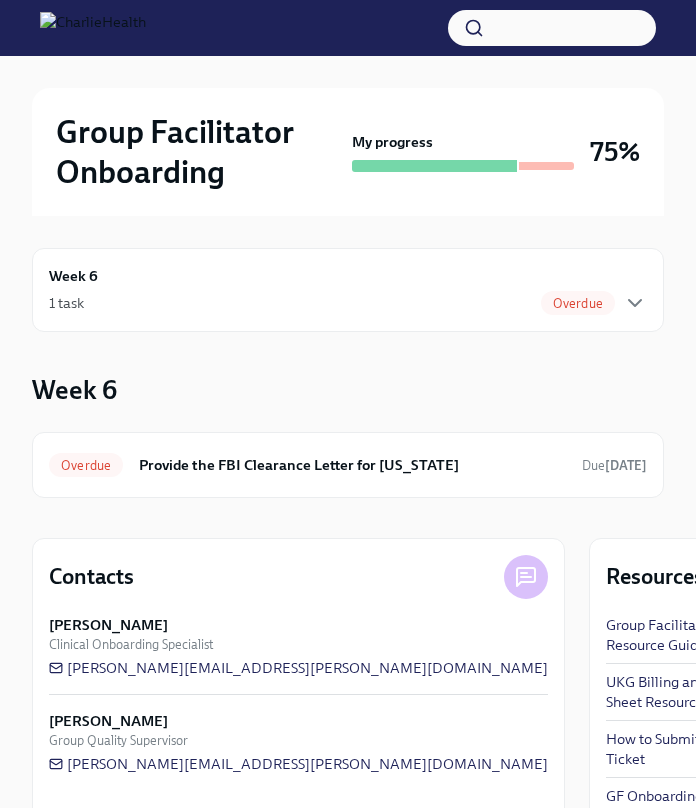 click on "Overdue" at bounding box center [578, 303] 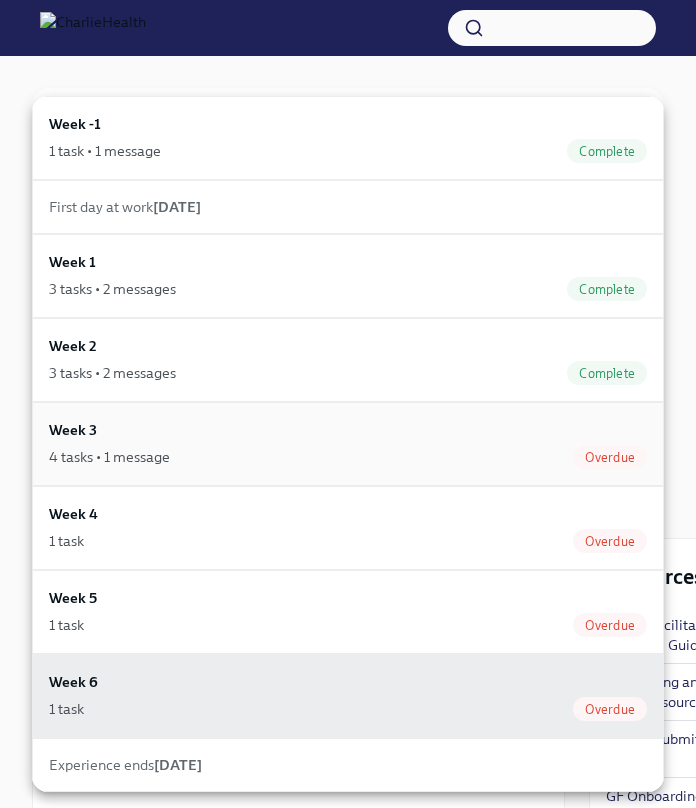 click on "Week 3 4 tasks • 1 message Overdue" at bounding box center (348, 444) 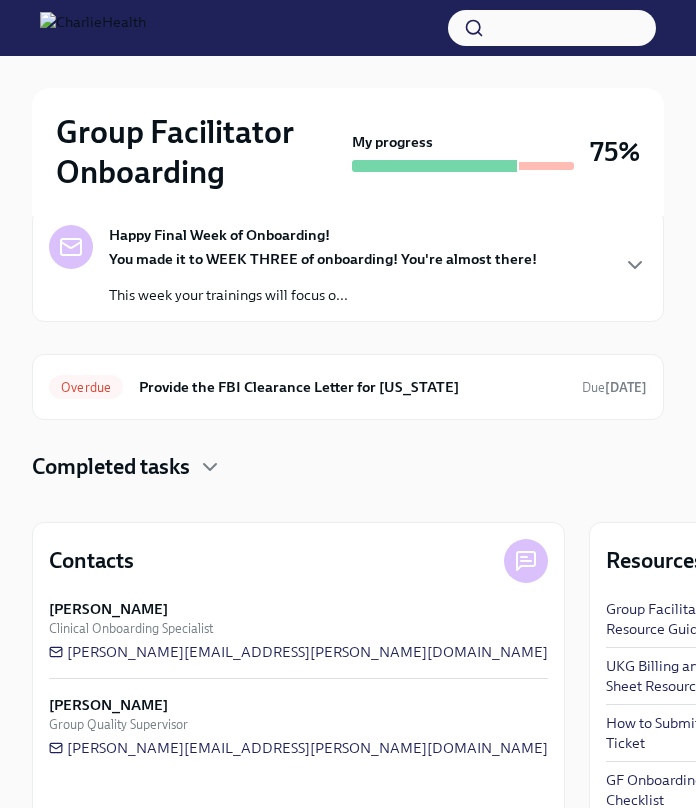 scroll, scrollTop: 223, scrollLeft: 0, axis: vertical 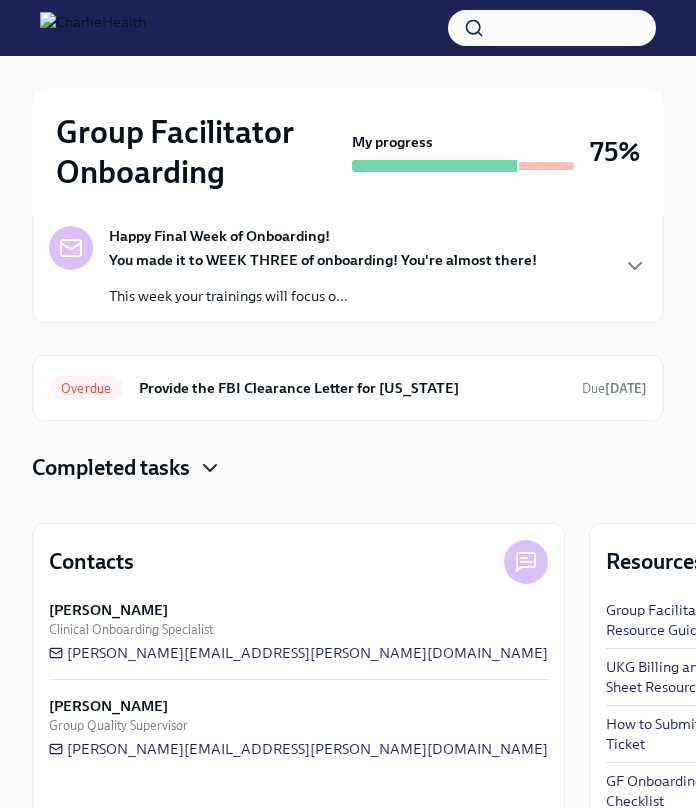 click 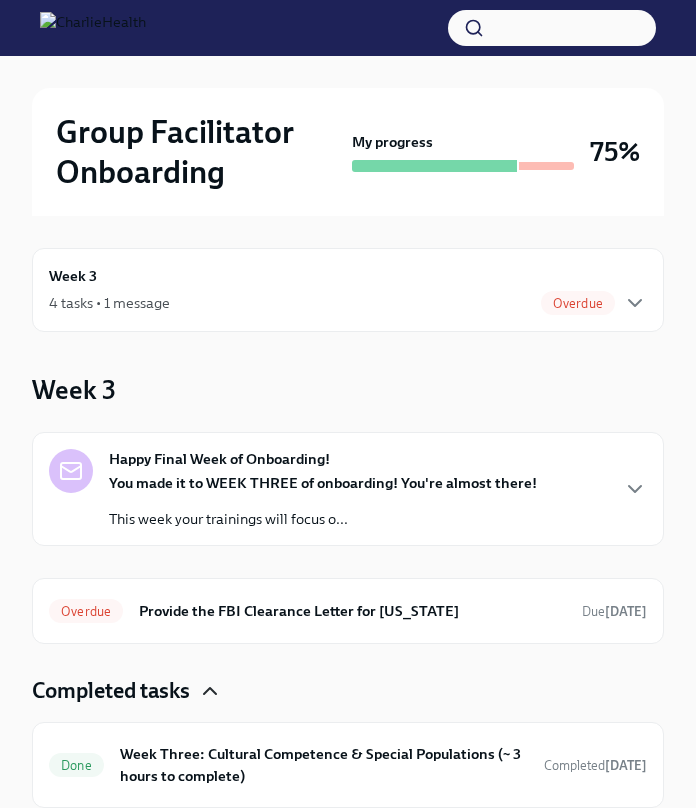 scroll, scrollTop: 0, scrollLeft: 0, axis: both 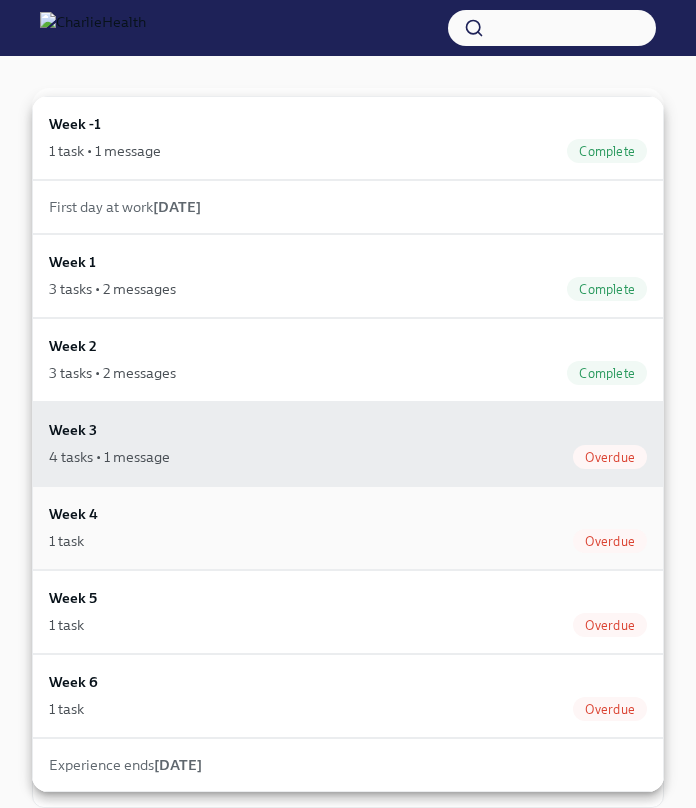 click on "Week 4 1 task Overdue" at bounding box center (348, 528) 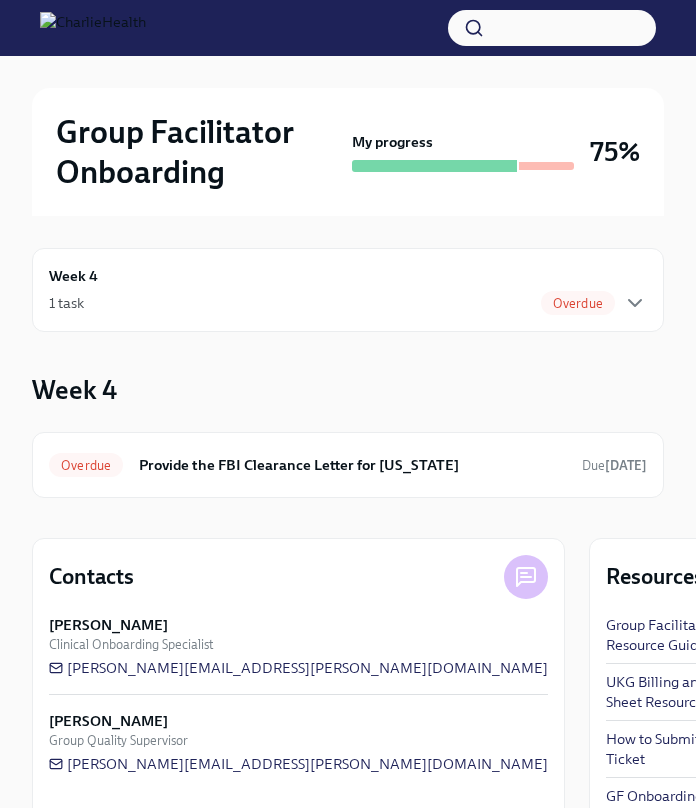 click on "Week 4 1 task Overdue" at bounding box center [348, 290] 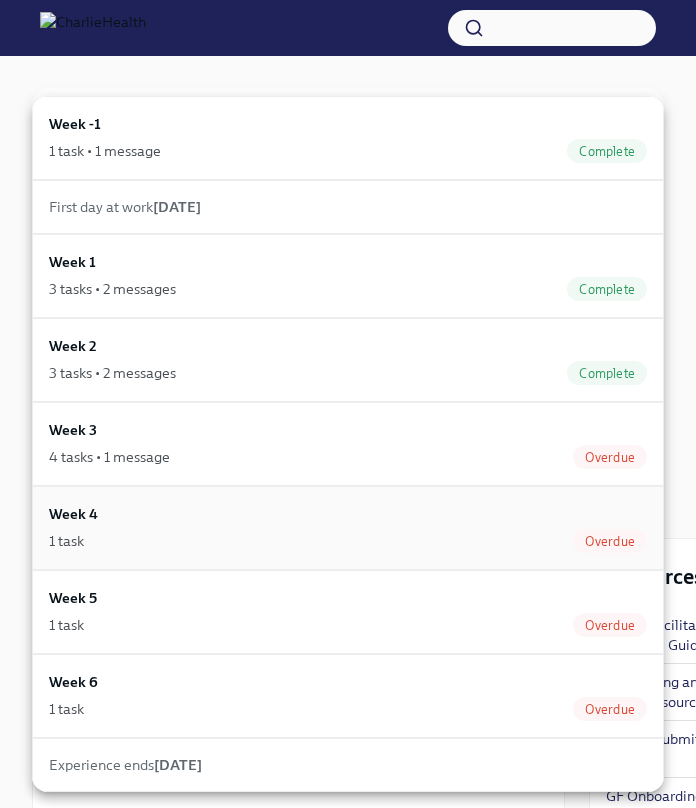 click on "Week 4 1 task Overdue" at bounding box center (348, 528) 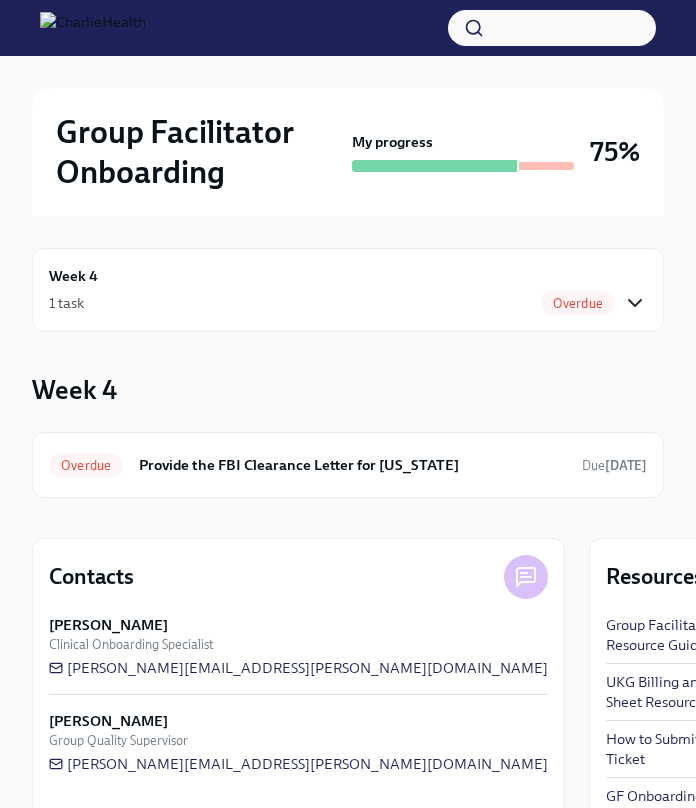 scroll, scrollTop: 0, scrollLeft: 0, axis: both 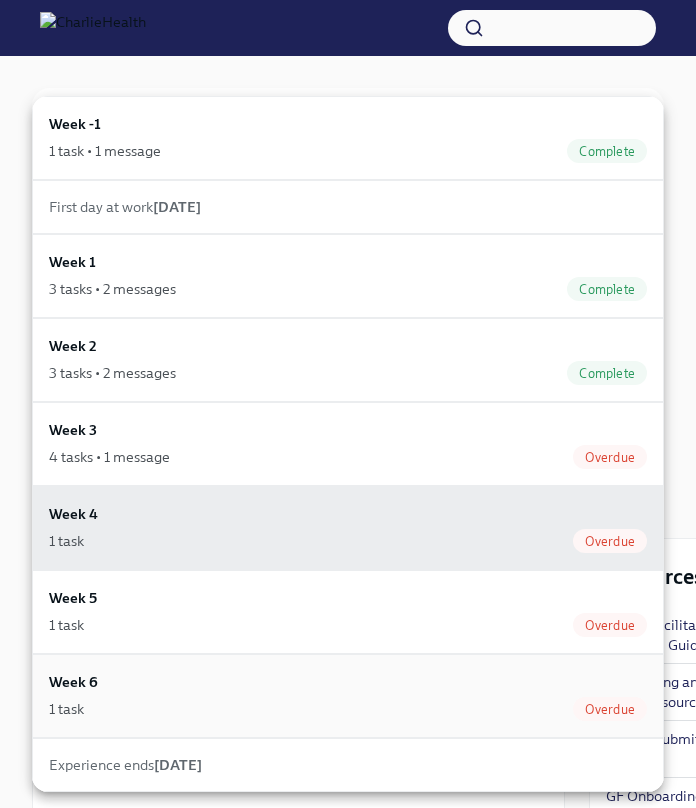 click on "1 task" at bounding box center (66, 709) 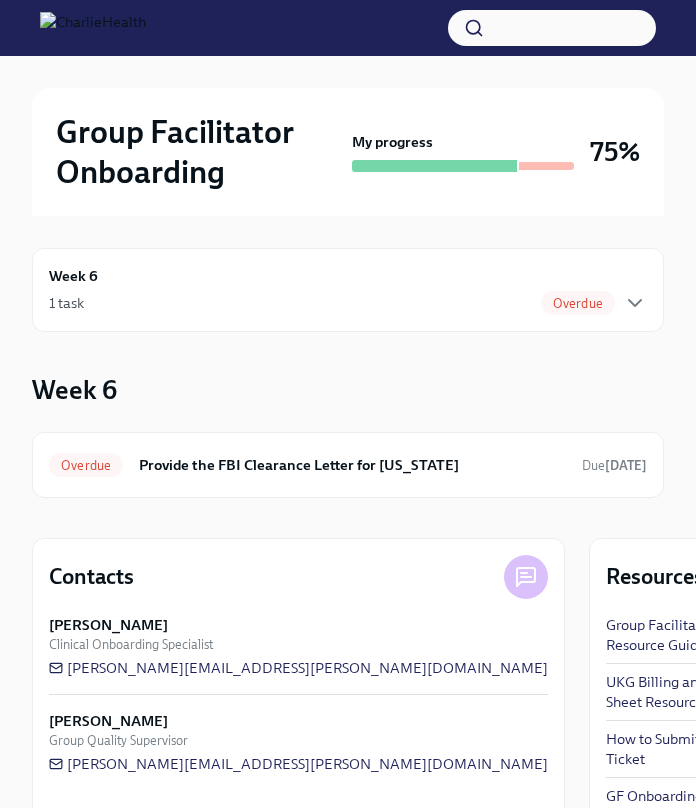 scroll, scrollTop: 0, scrollLeft: 0, axis: both 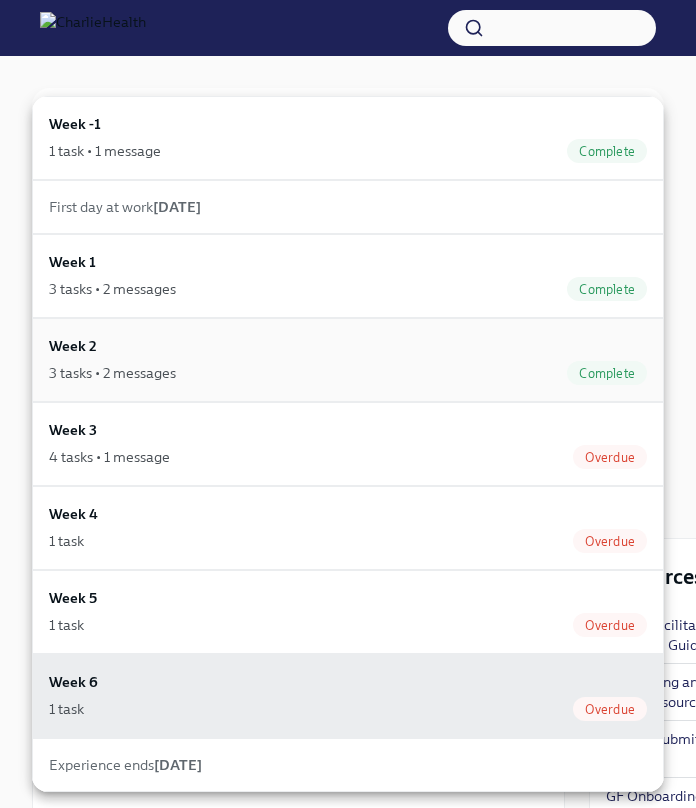 click on "3 tasks • 2 messages" at bounding box center (112, 373) 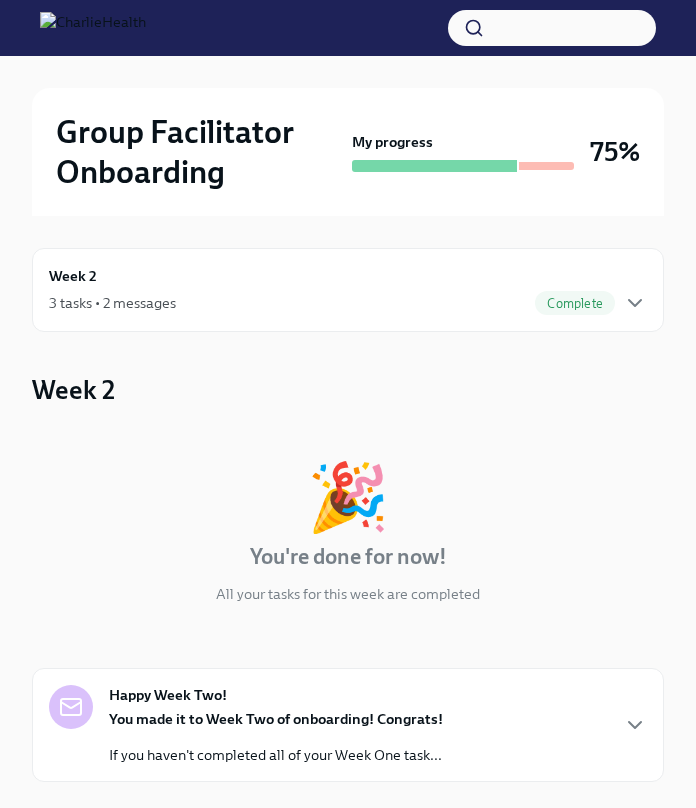 scroll, scrollTop: 0, scrollLeft: 0, axis: both 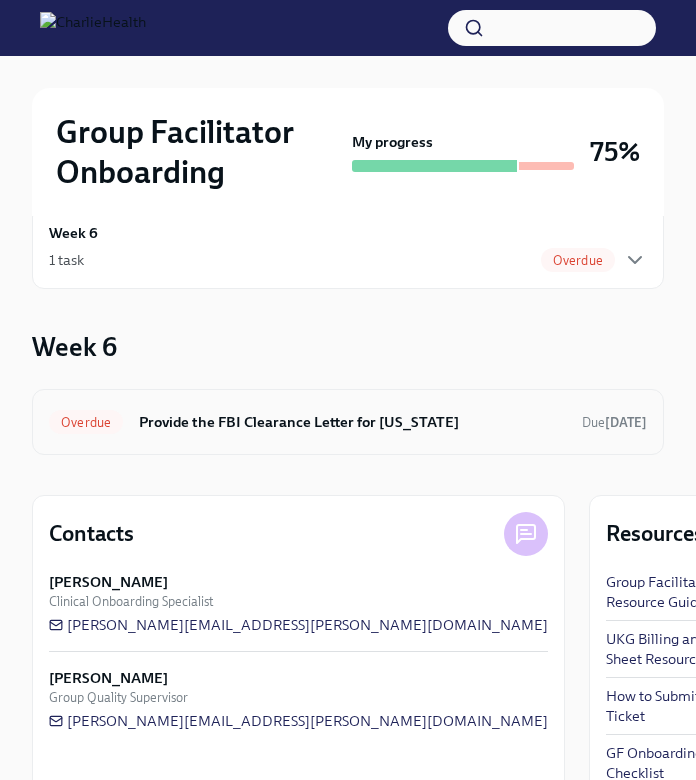 click on "Provide the FBI Clearance Letter for [US_STATE]" at bounding box center (352, 422) 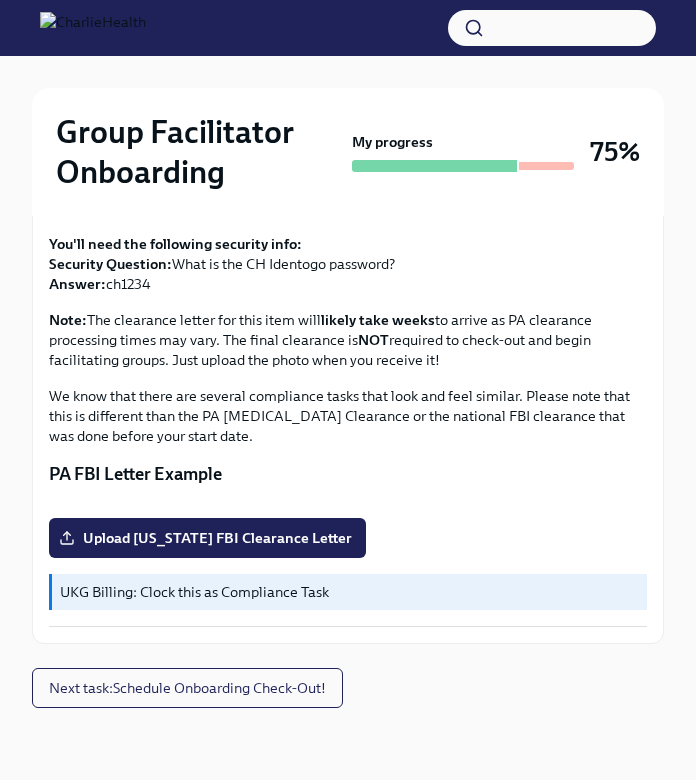 scroll, scrollTop: 582, scrollLeft: 0, axis: vertical 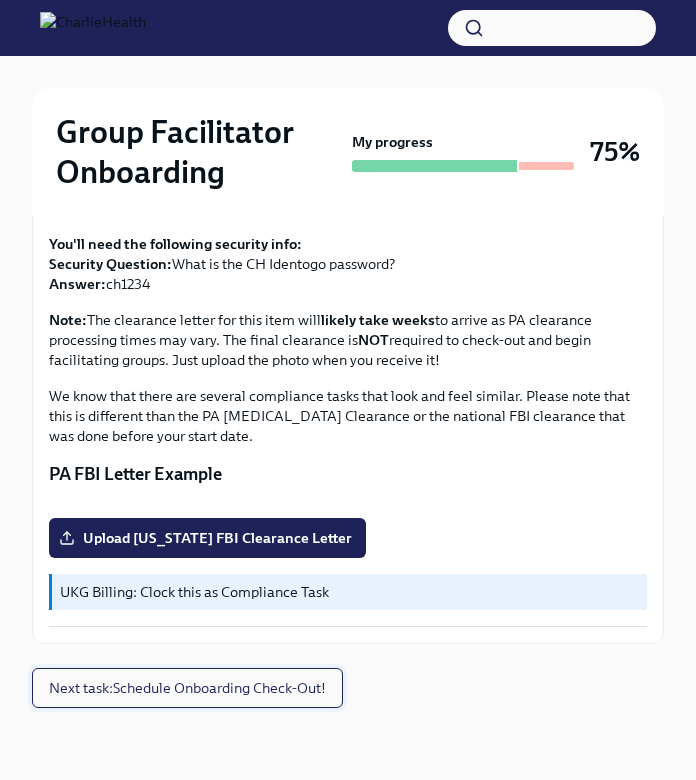 click on "Next task :  Schedule Onboarding Check-Out!" at bounding box center [187, 688] 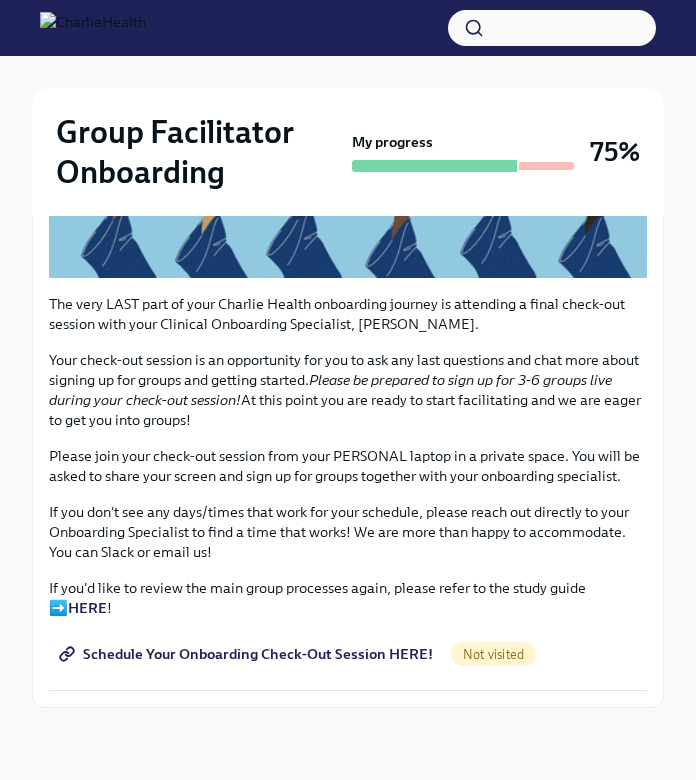scroll, scrollTop: 533, scrollLeft: 0, axis: vertical 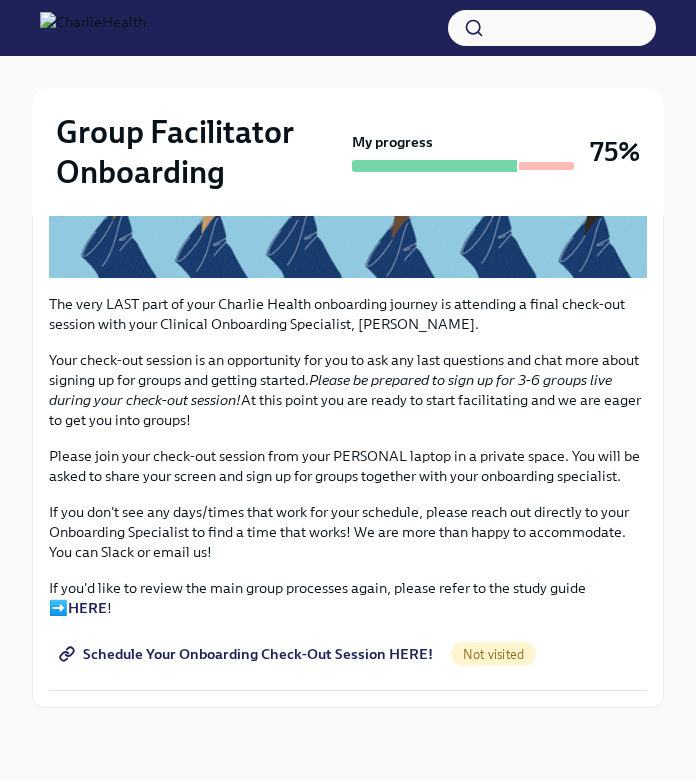 click on "Schedule Your Onboarding Check-Out Session HERE!" at bounding box center (248, 654) 